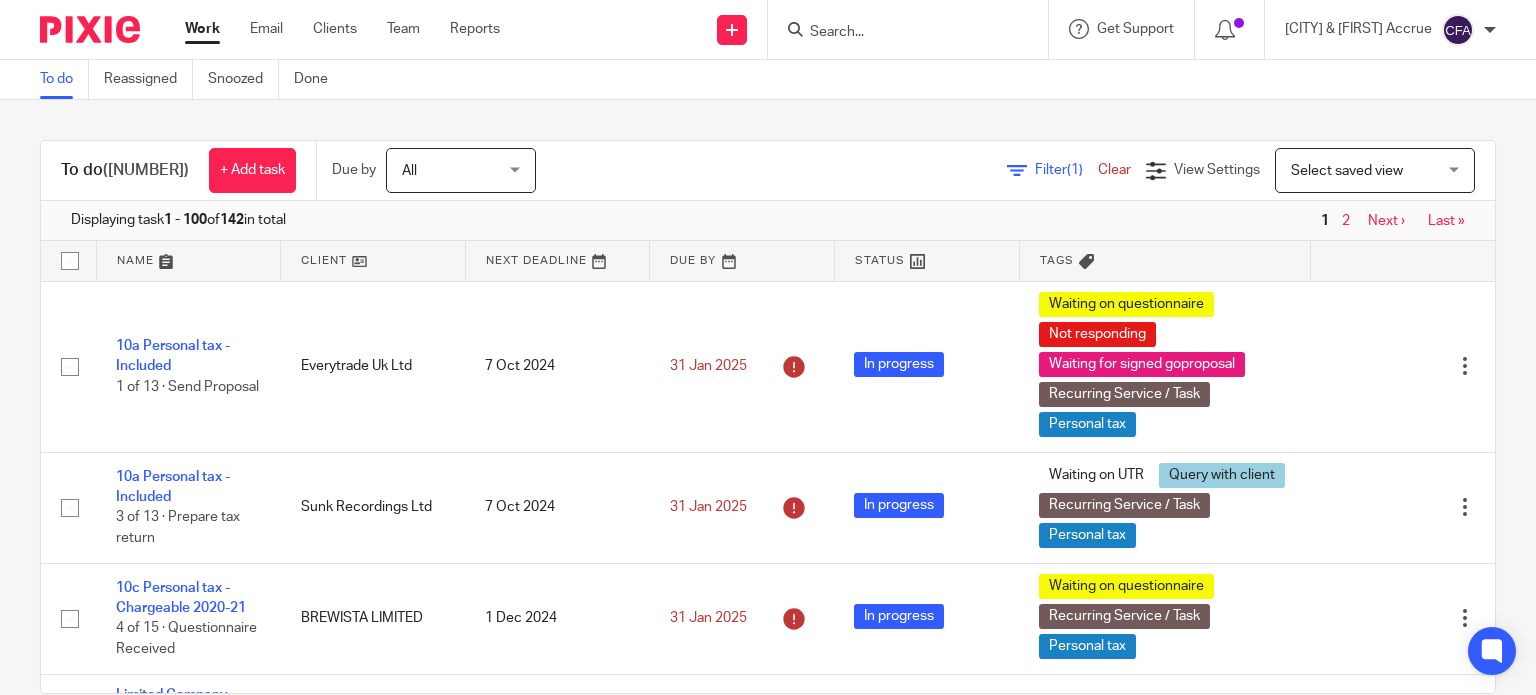 click at bounding box center (898, 33) 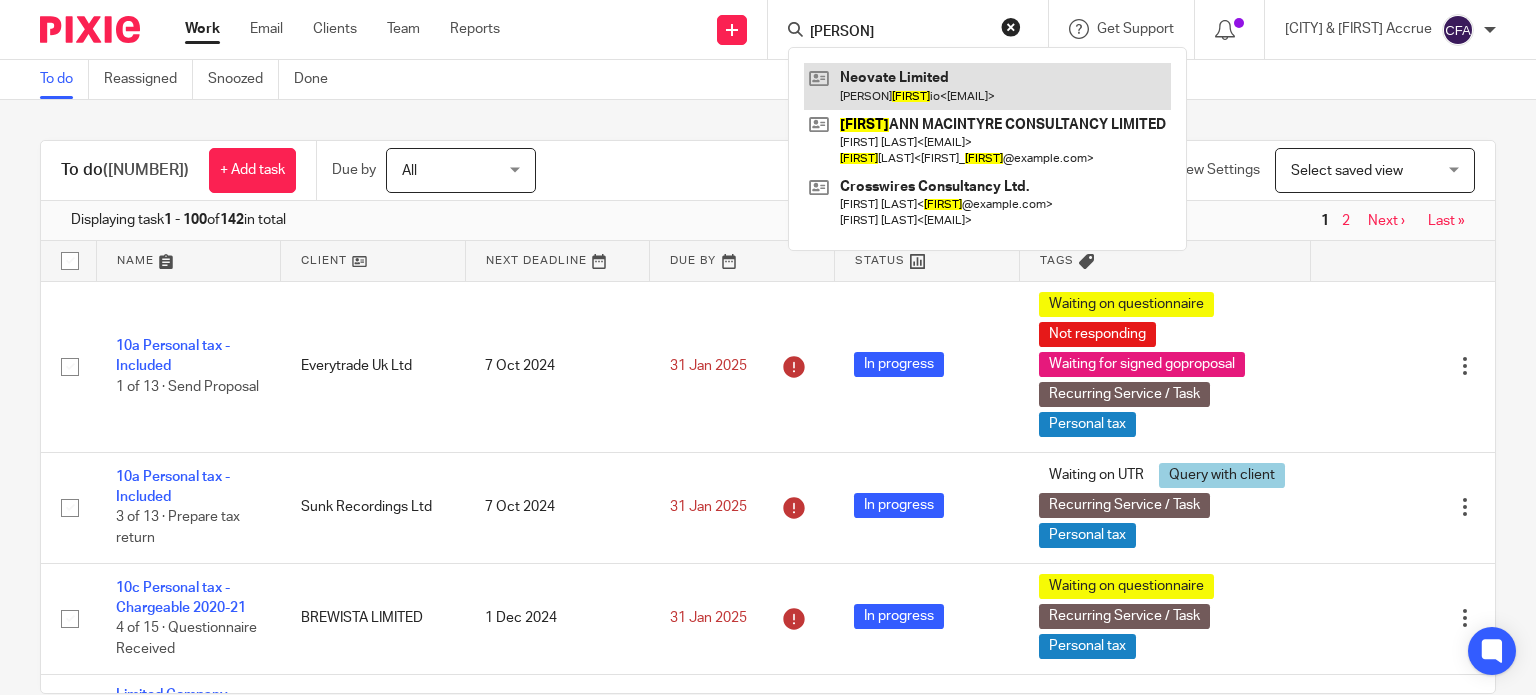 type on "lizz" 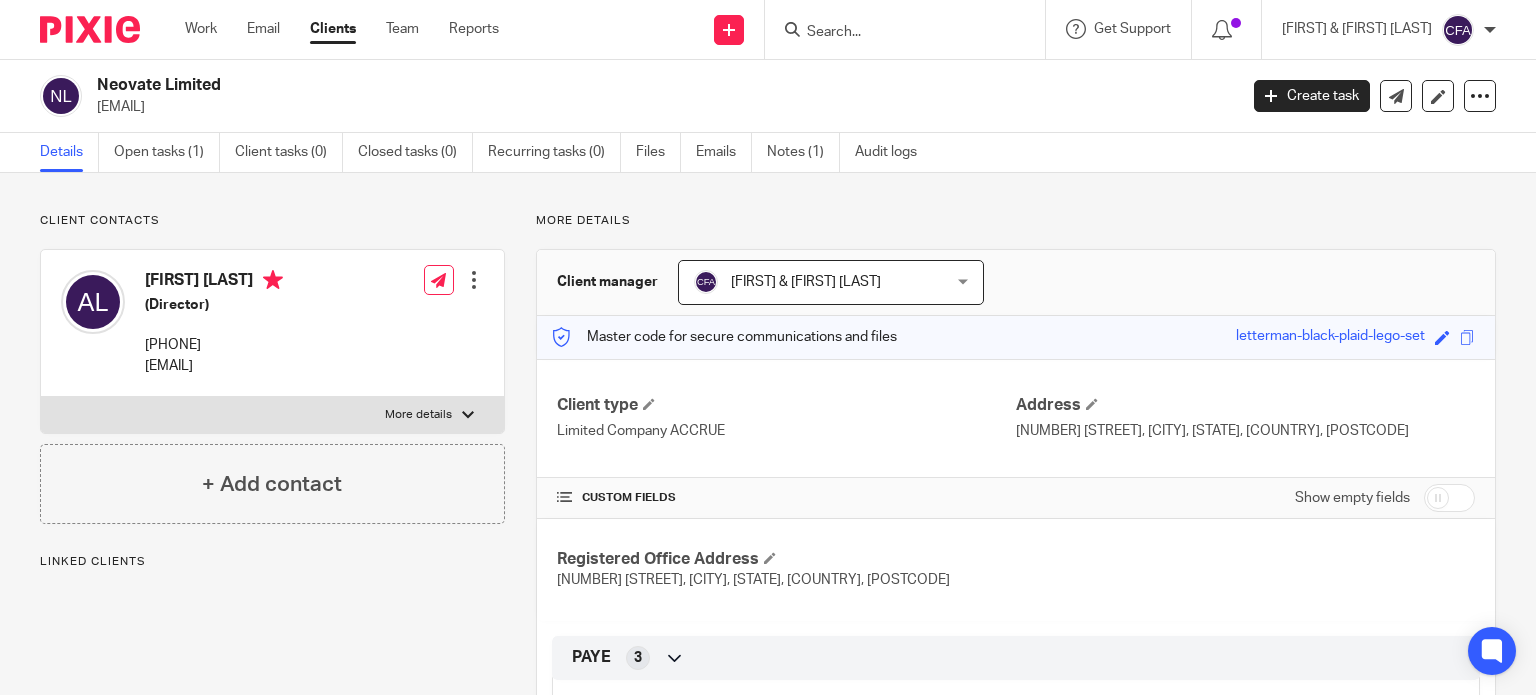 scroll, scrollTop: 0, scrollLeft: 0, axis: both 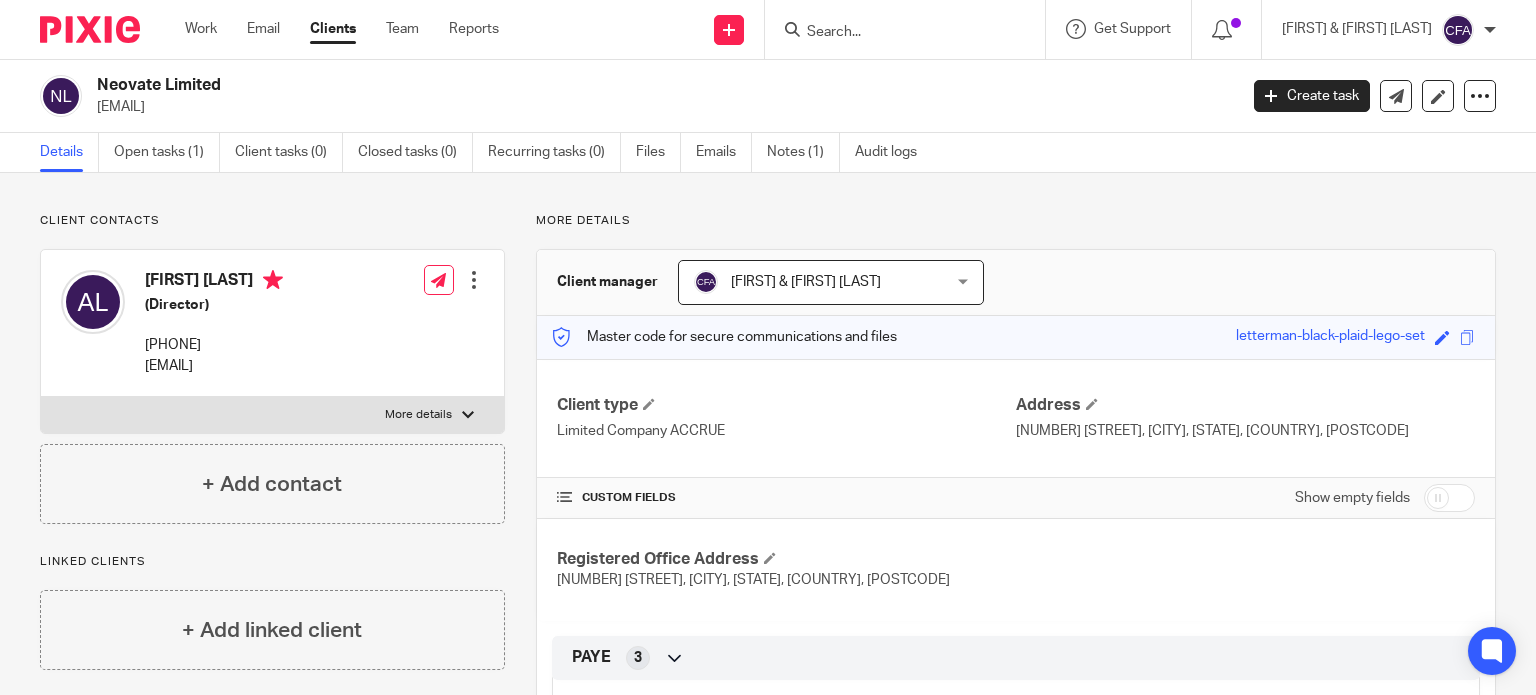 click on "Client contacts
Adam Lizzio
(Director)
07973 496368
alizzio2@hotmail.com
Edit contact
Create client from contact
Export data
Delete contact
More details
Xama Hub 01) URL" at bounding box center [768, 1279] 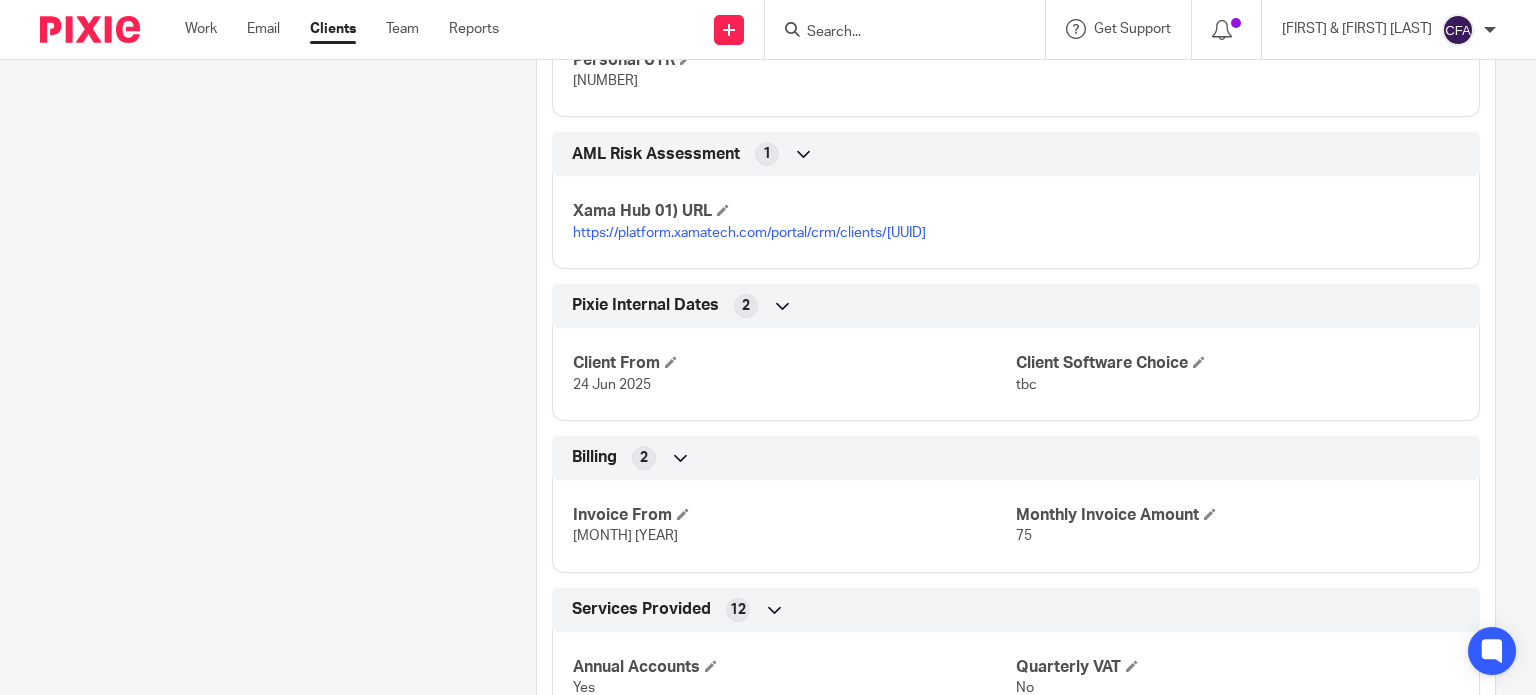 scroll, scrollTop: 1100, scrollLeft: 0, axis: vertical 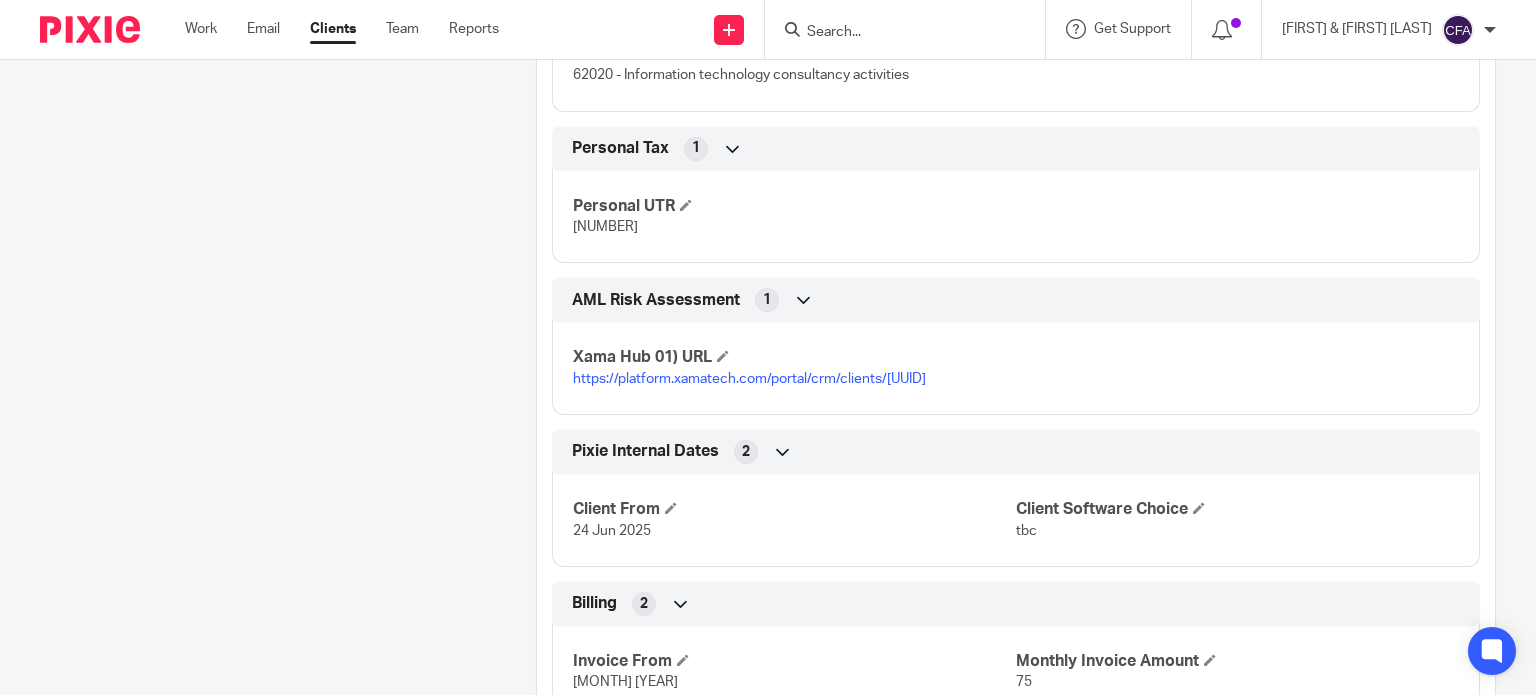 click on "2707451530" at bounding box center (605, 227) 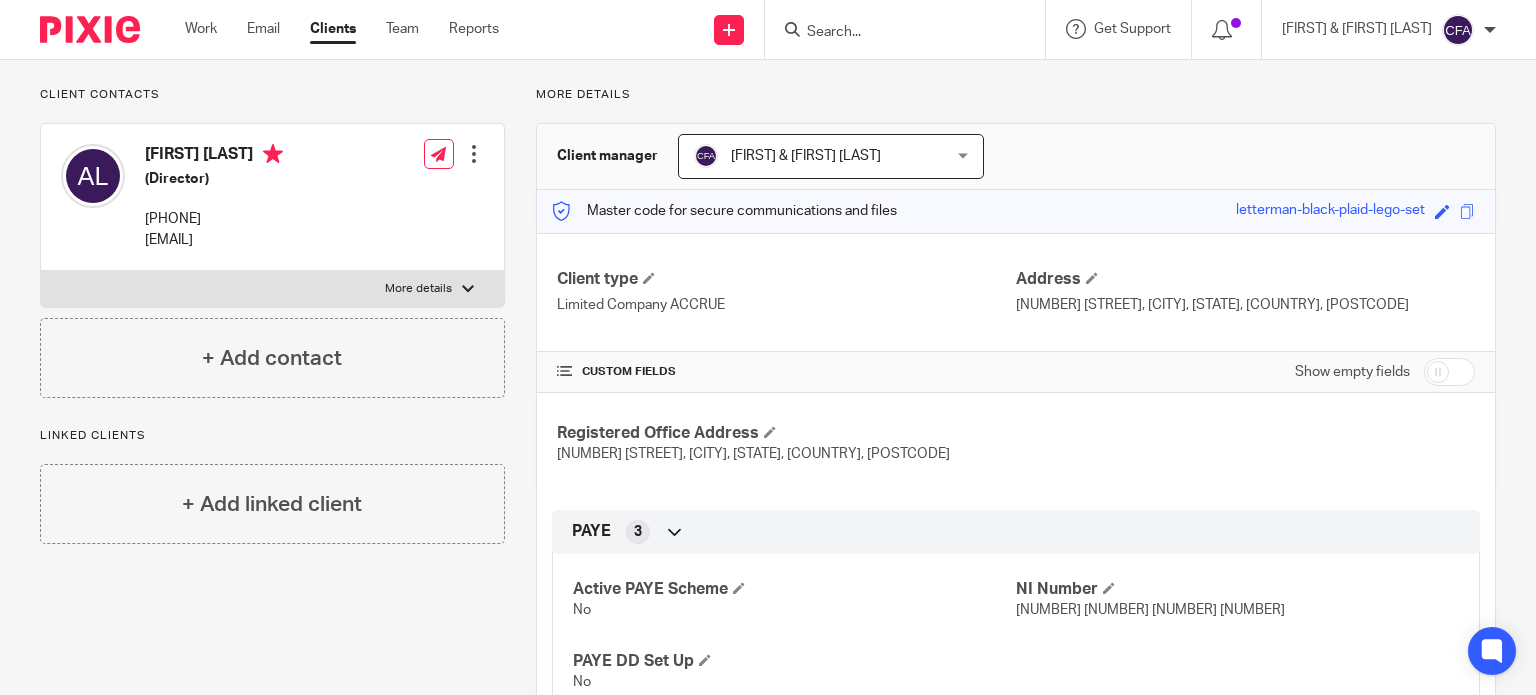 scroll, scrollTop: 0, scrollLeft: 0, axis: both 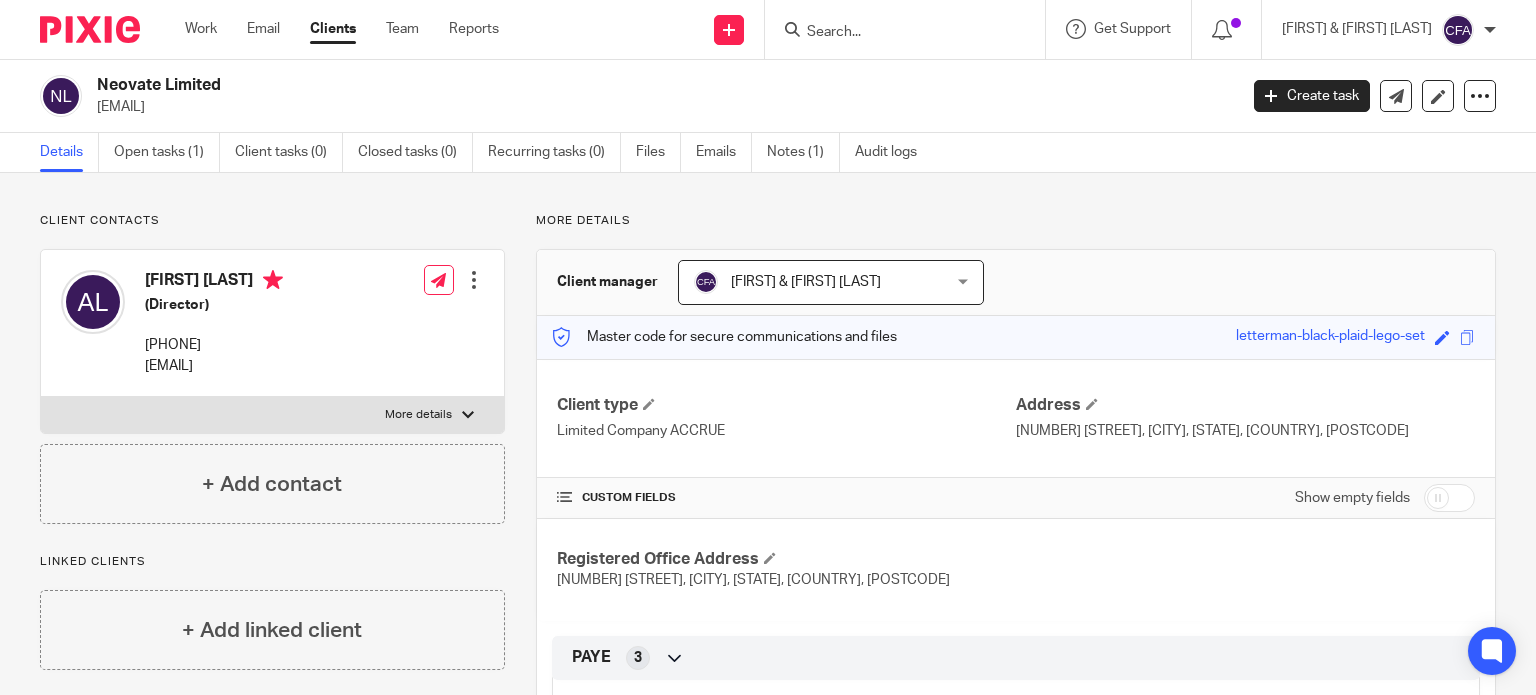 drag, startPoint x: 1135, startPoint y: 449, endPoint x: 1067, endPoint y: 450, distance: 68.007355 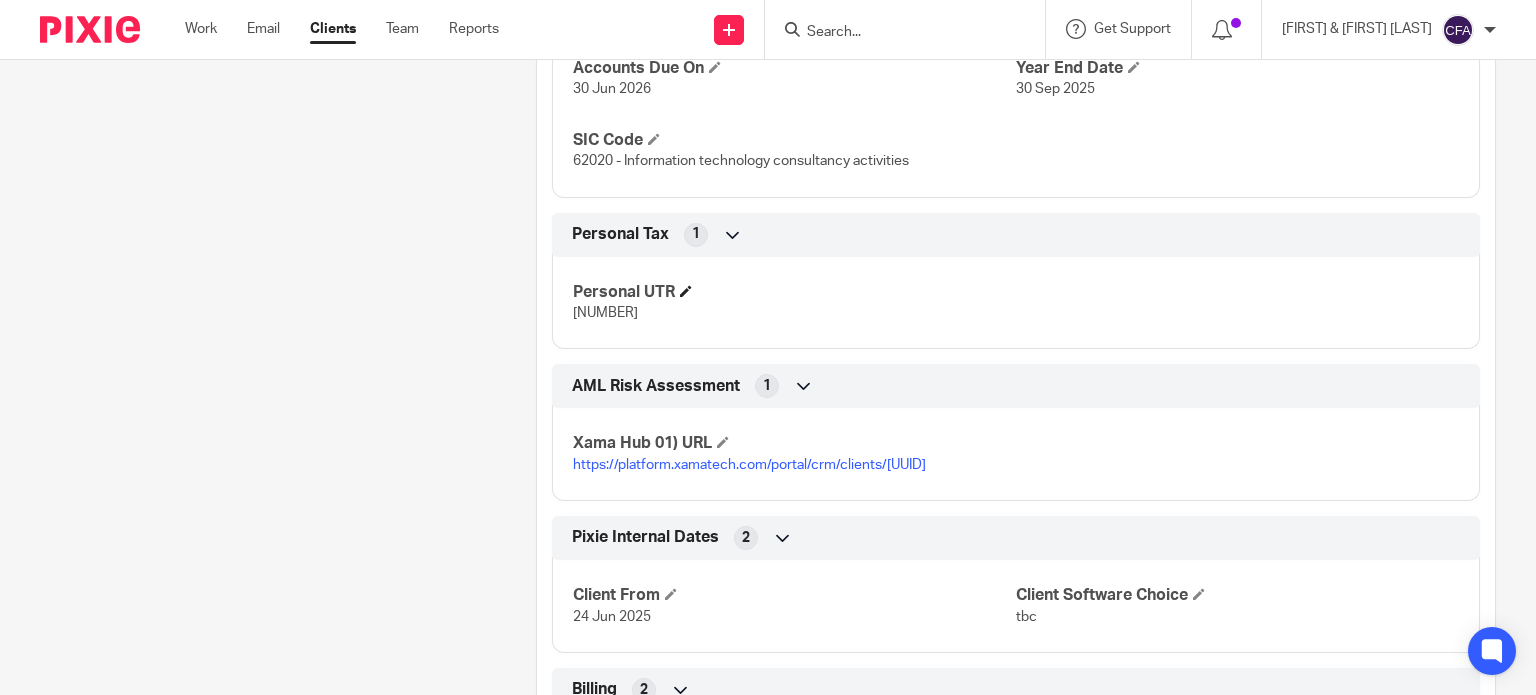 scroll, scrollTop: 1100, scrollLeft: 0, axis: vertical 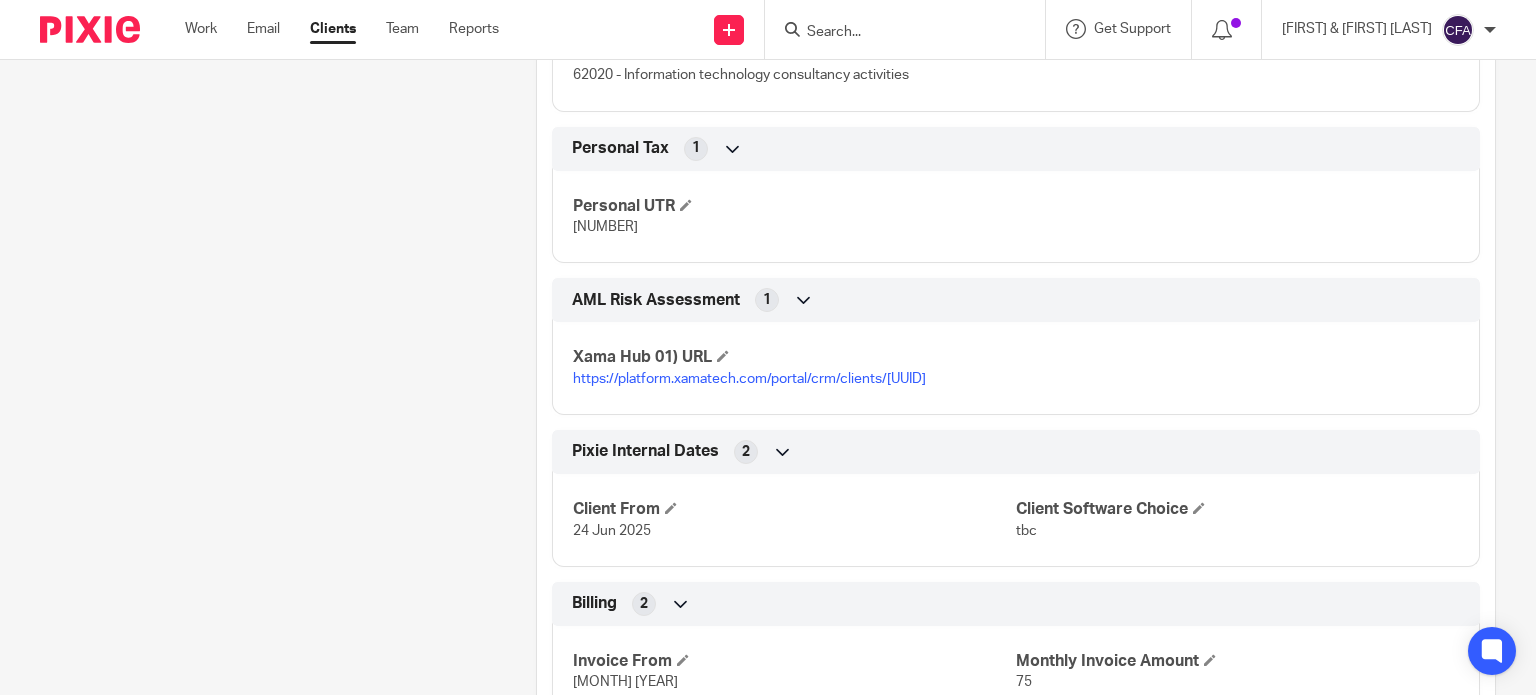 click on "https://platform.xamatech.com/portal/crm/clients/65755e90-5111-11f0-a88a-9db626d03970" at bounding box center (749, 379) 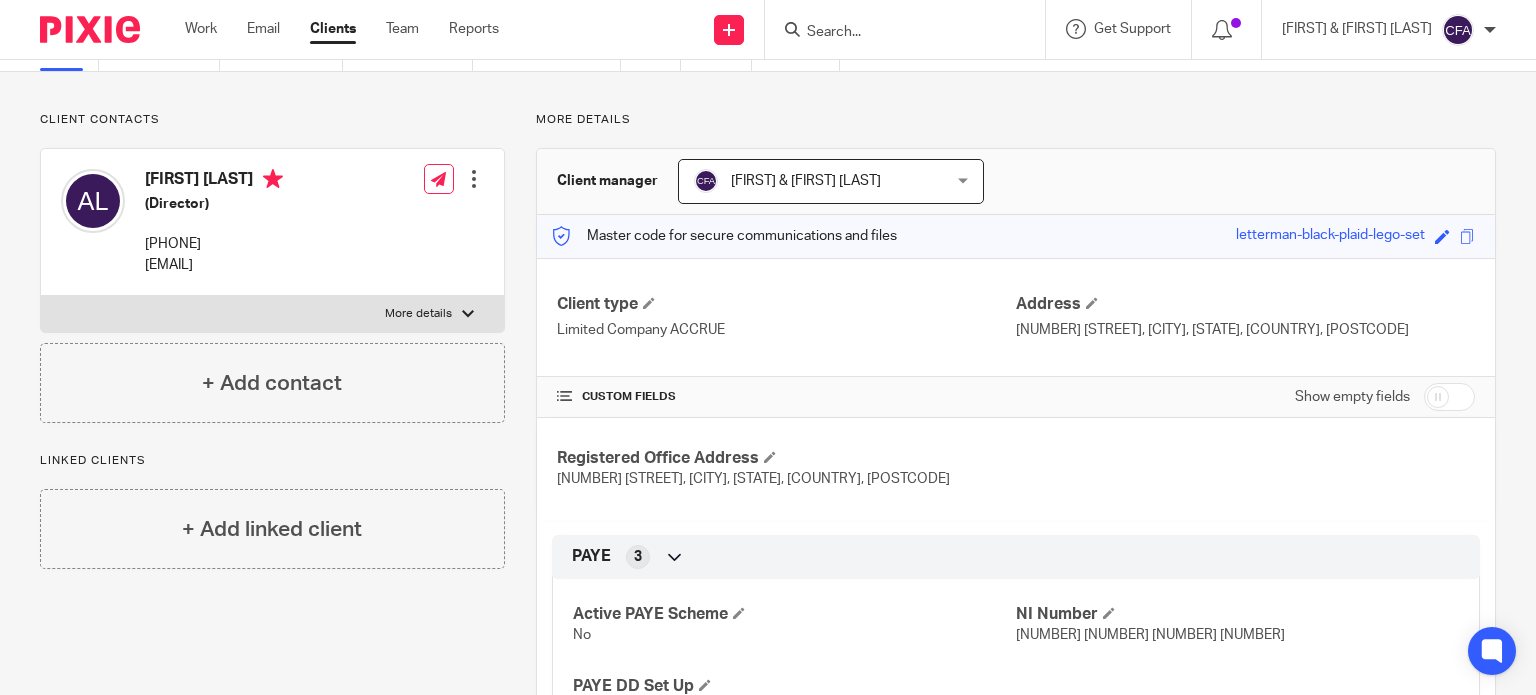 scroll, scrollTop: 0, scrollLeft: 0, axis: both 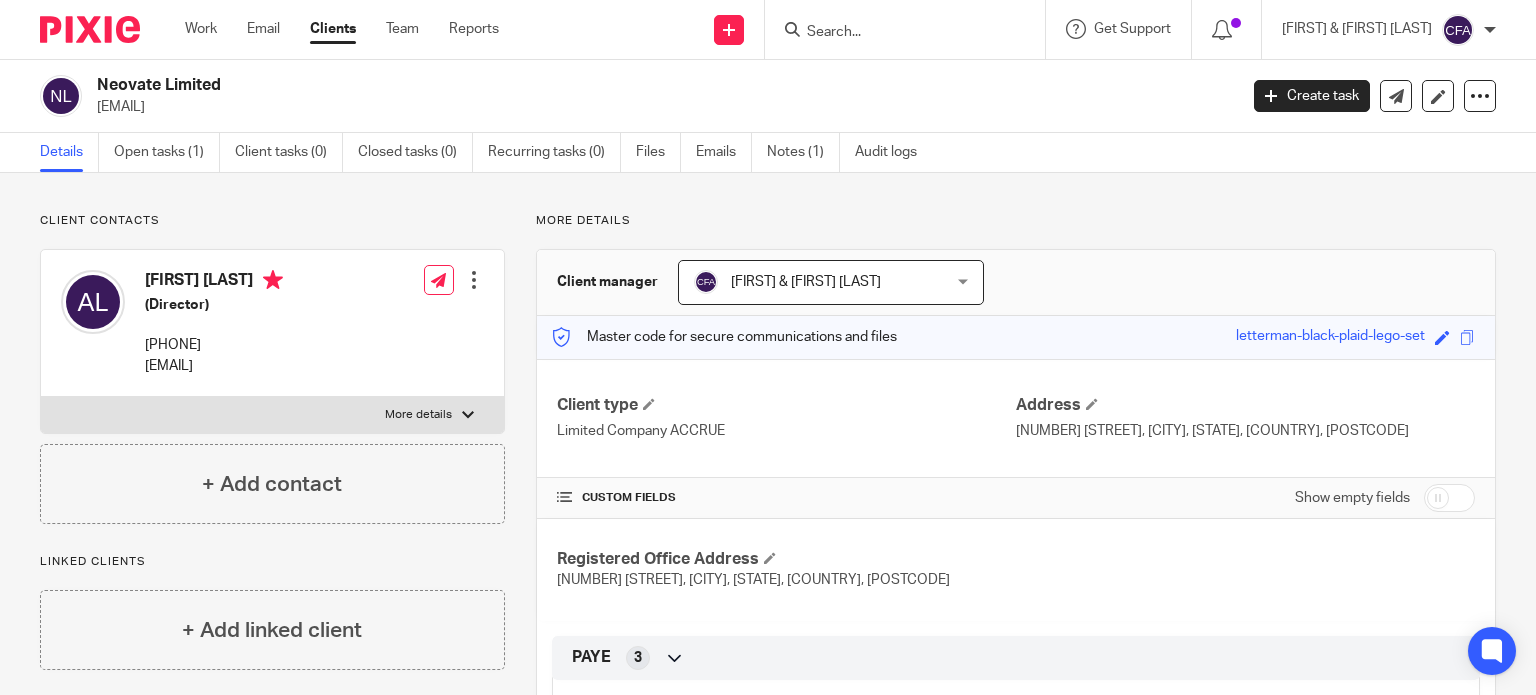 click at bounding box center (1449, 498) 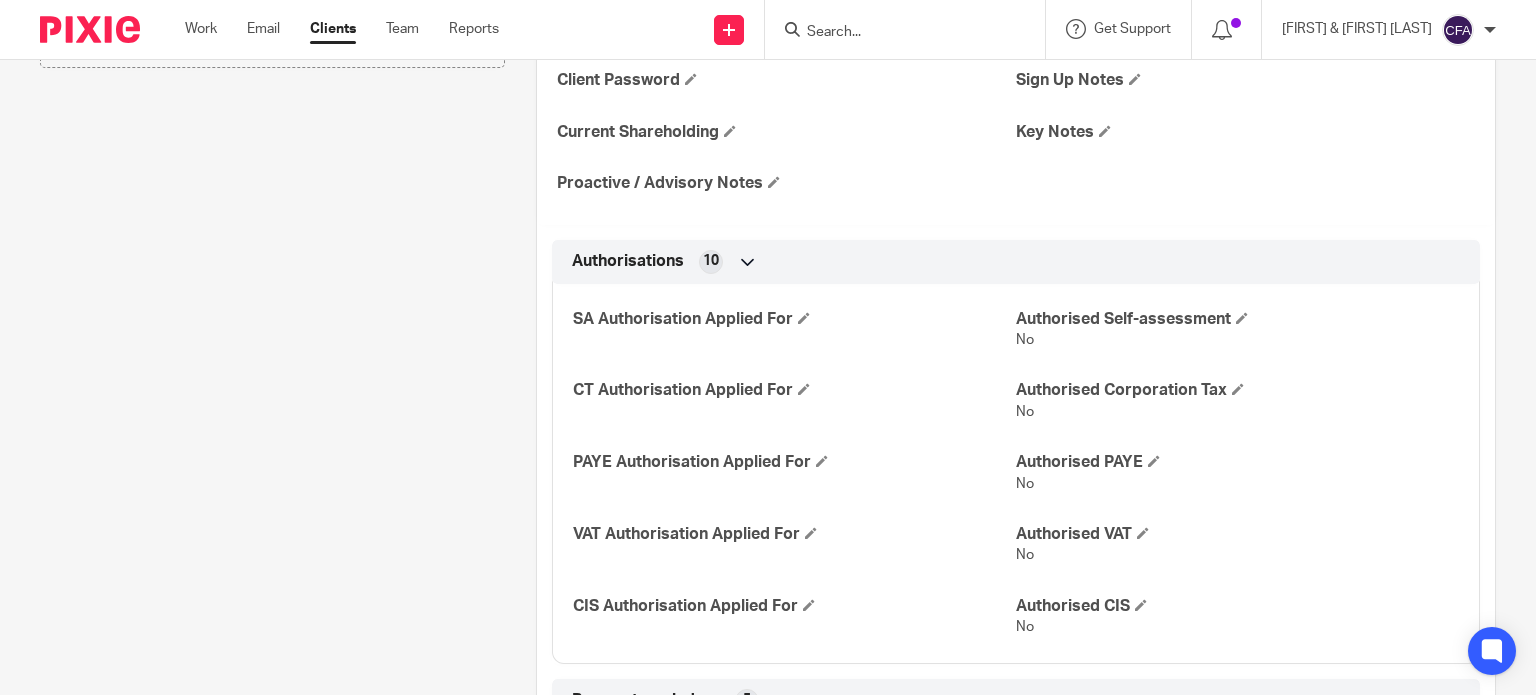 scroll, scrollTop: 700, scrollLeft: 0, axis: vertical 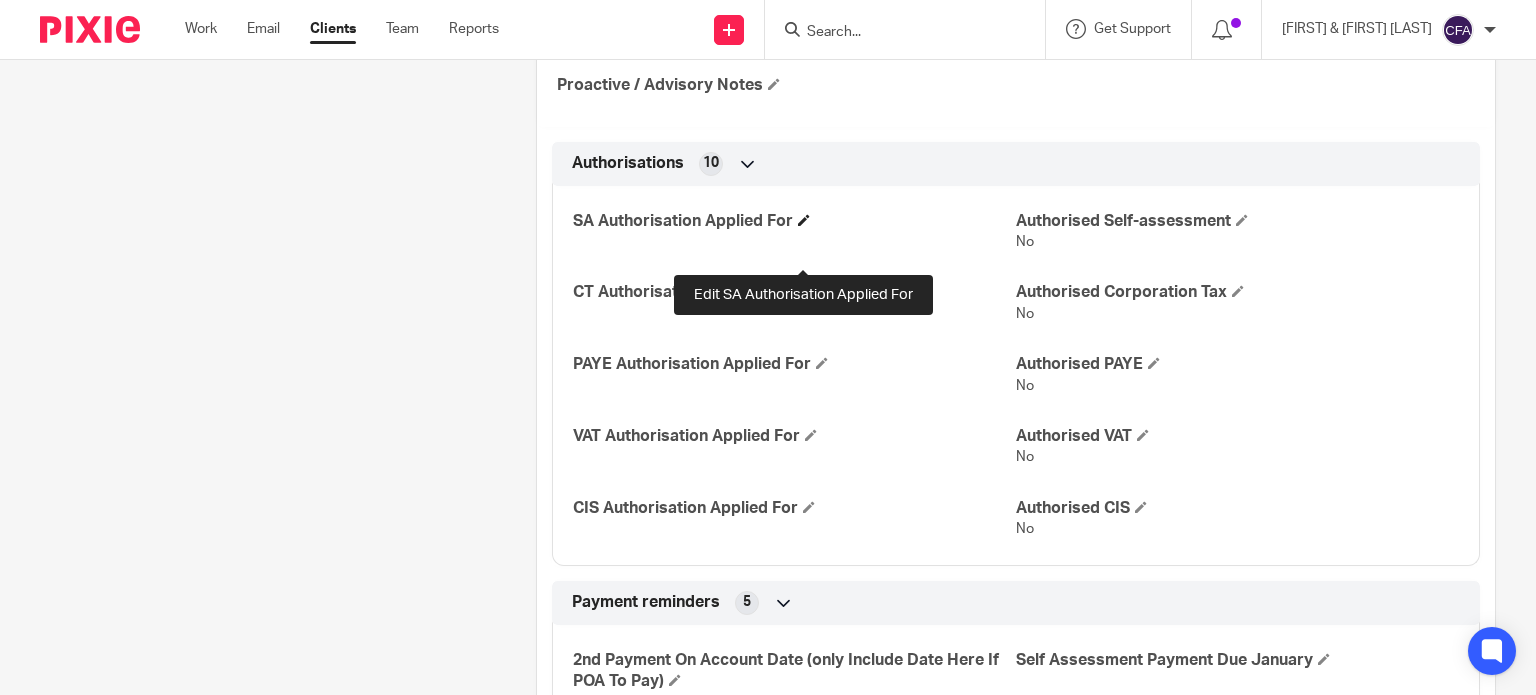 click at bounding box center [804, 220] 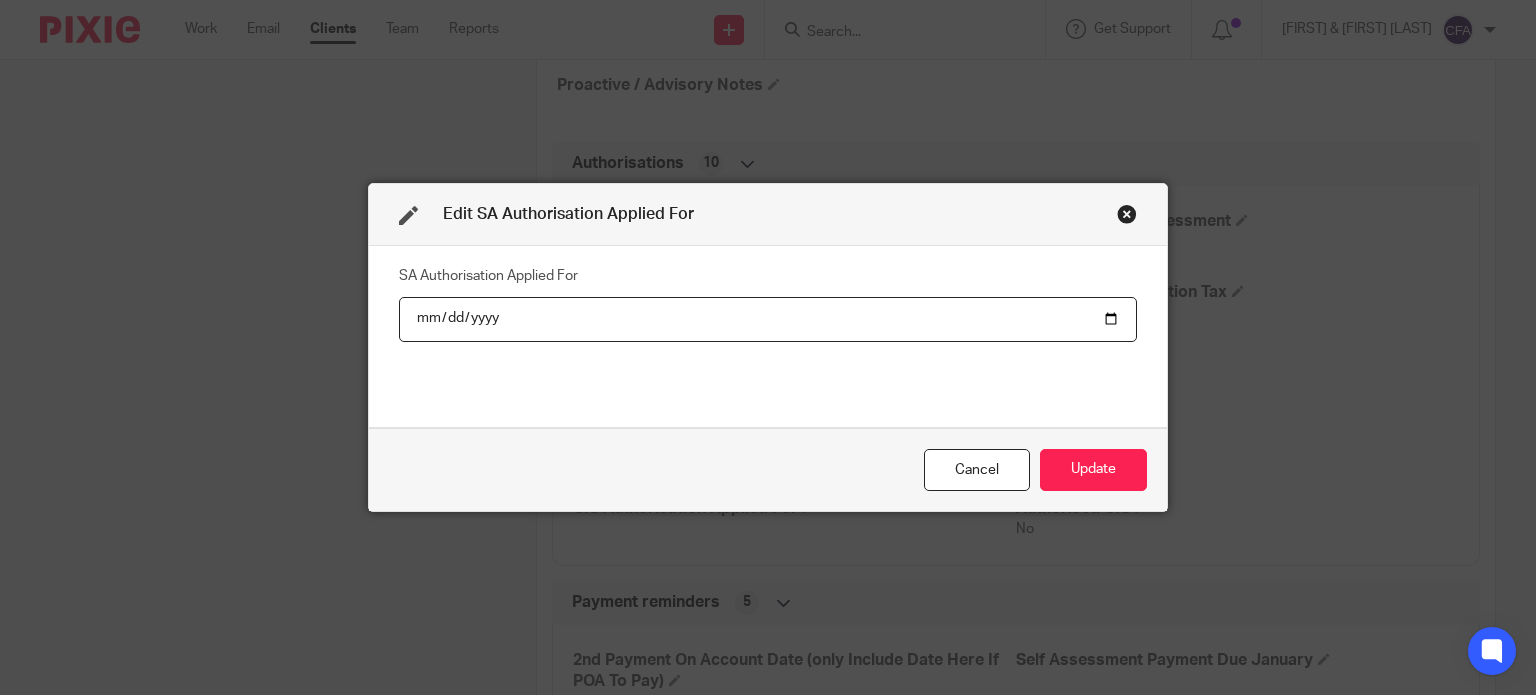 type on "2025-08-04" 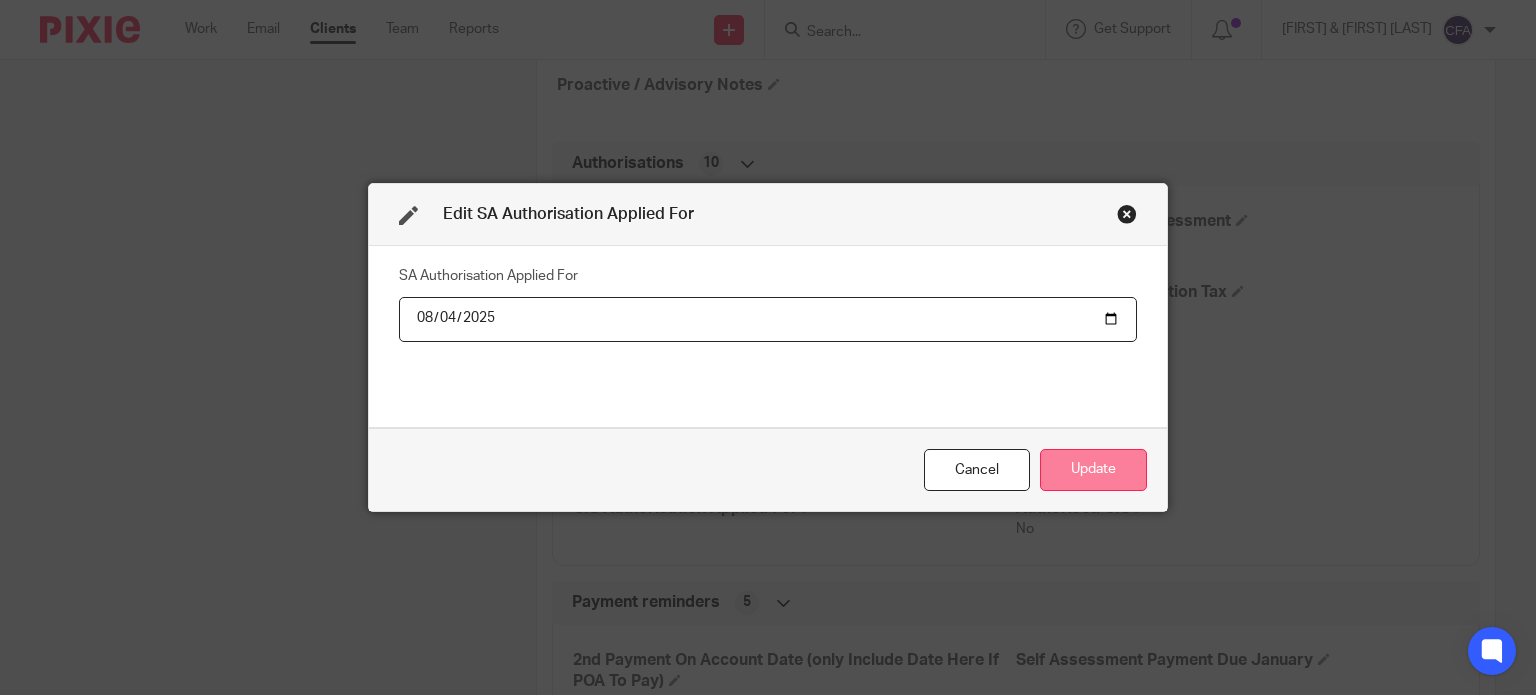 click on "Update" at bounding box center (1093, 470) 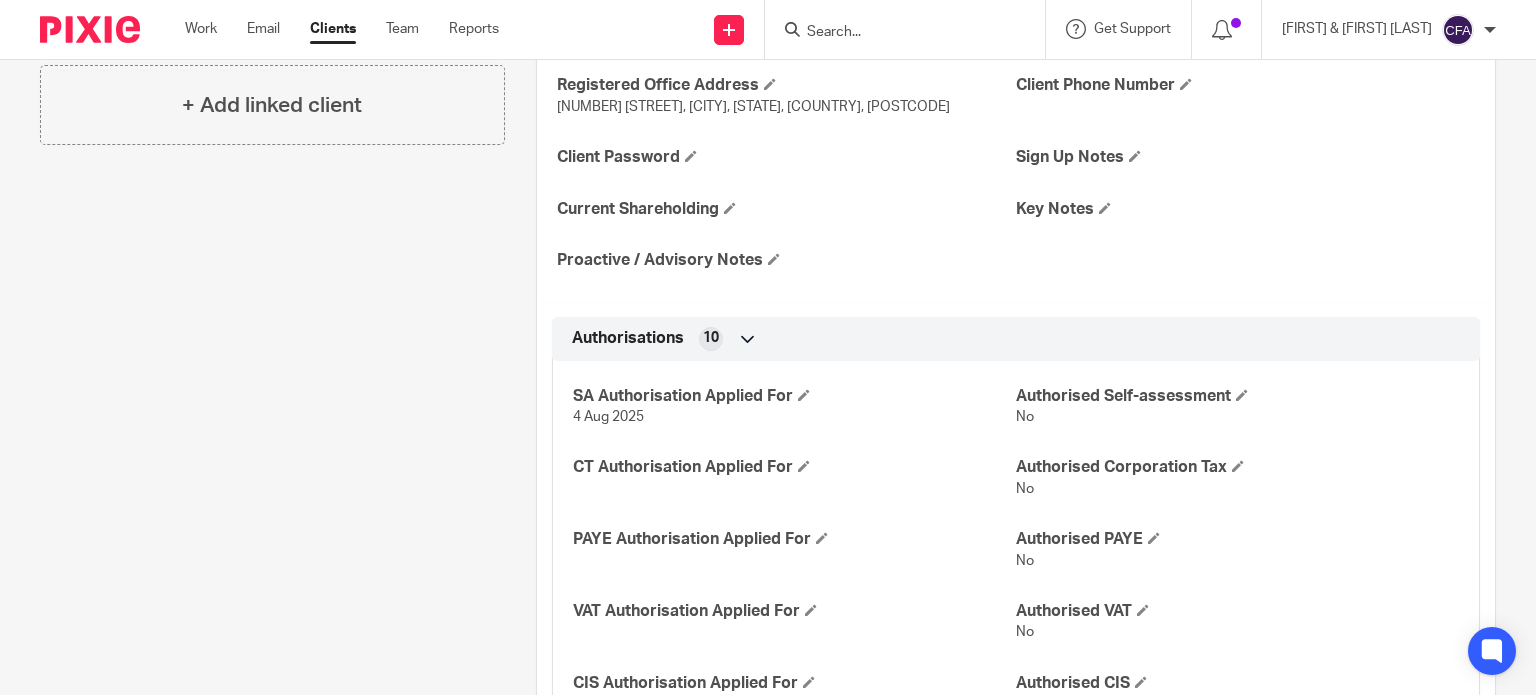 scroll, scrollTop: 0, scrollLeft: 0, axis: both 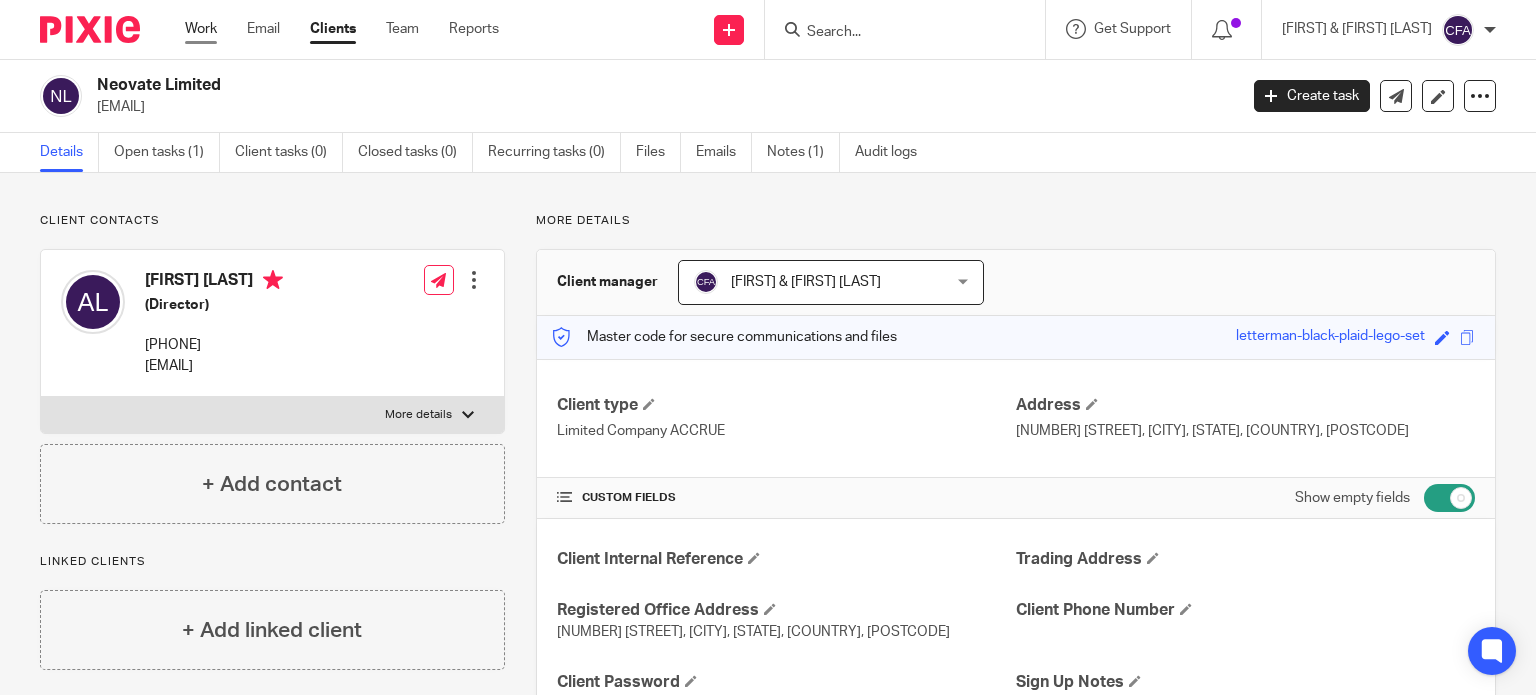 click on "Work" at bounding box center (201, 29) 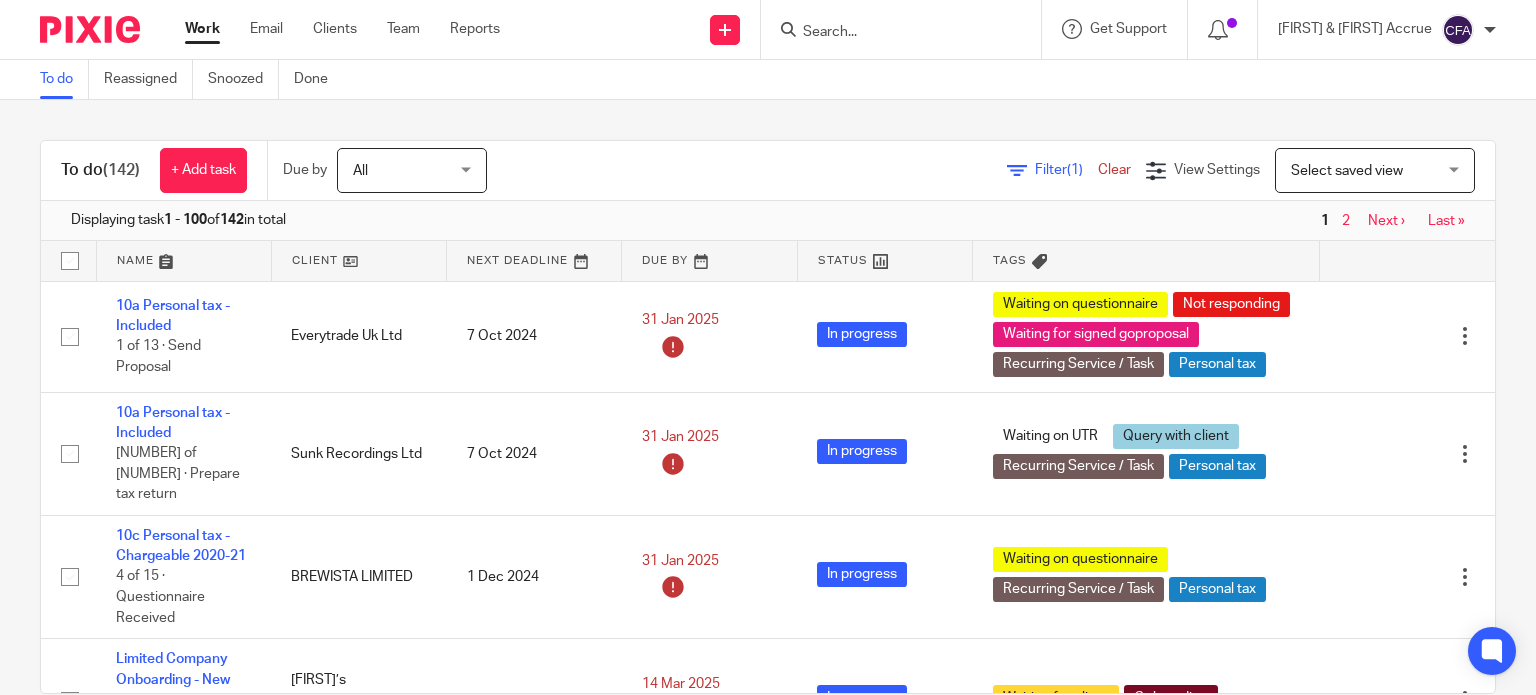 scroll, scrollTop: 0, scrollLeft: 0, axis: both 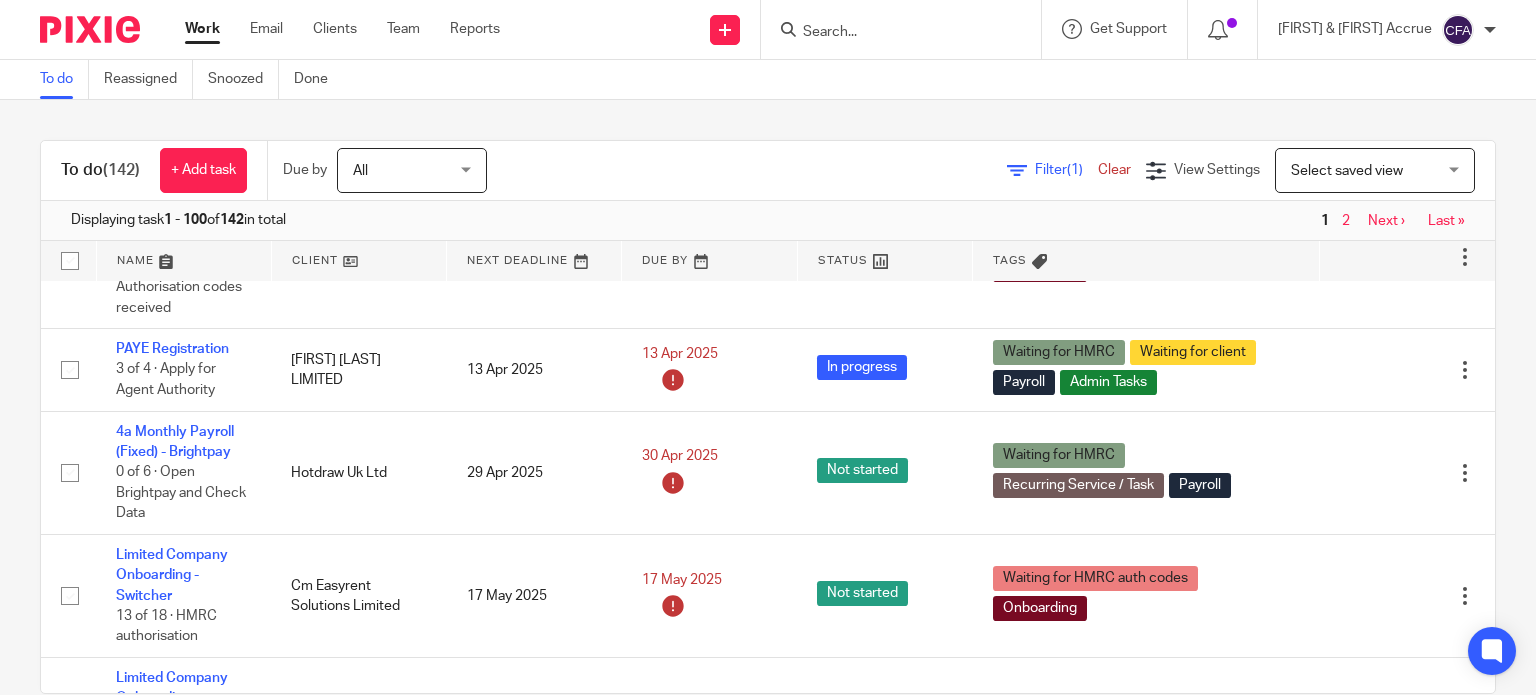 click at bounding box center (359, 261) 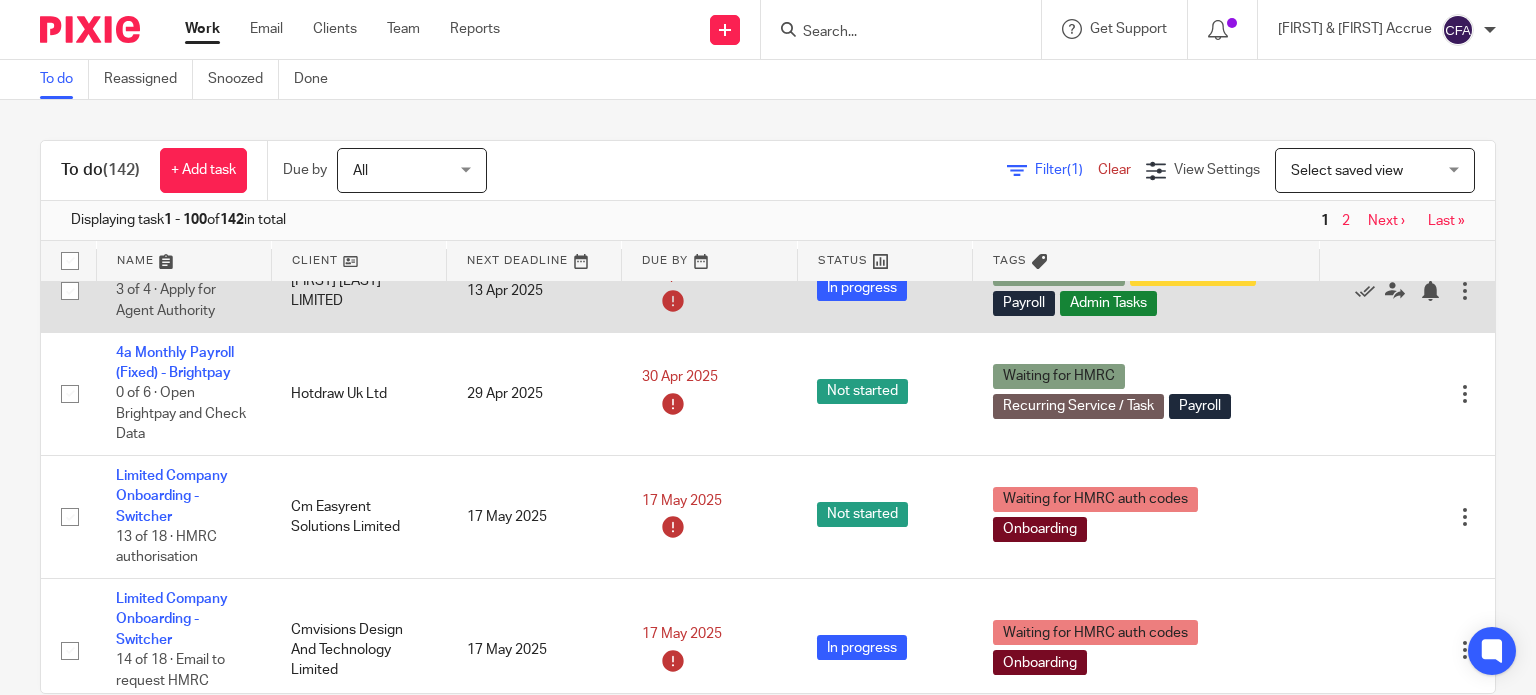 scroll, scrollTop: 600, scrollLeft: 0, axis: vertical 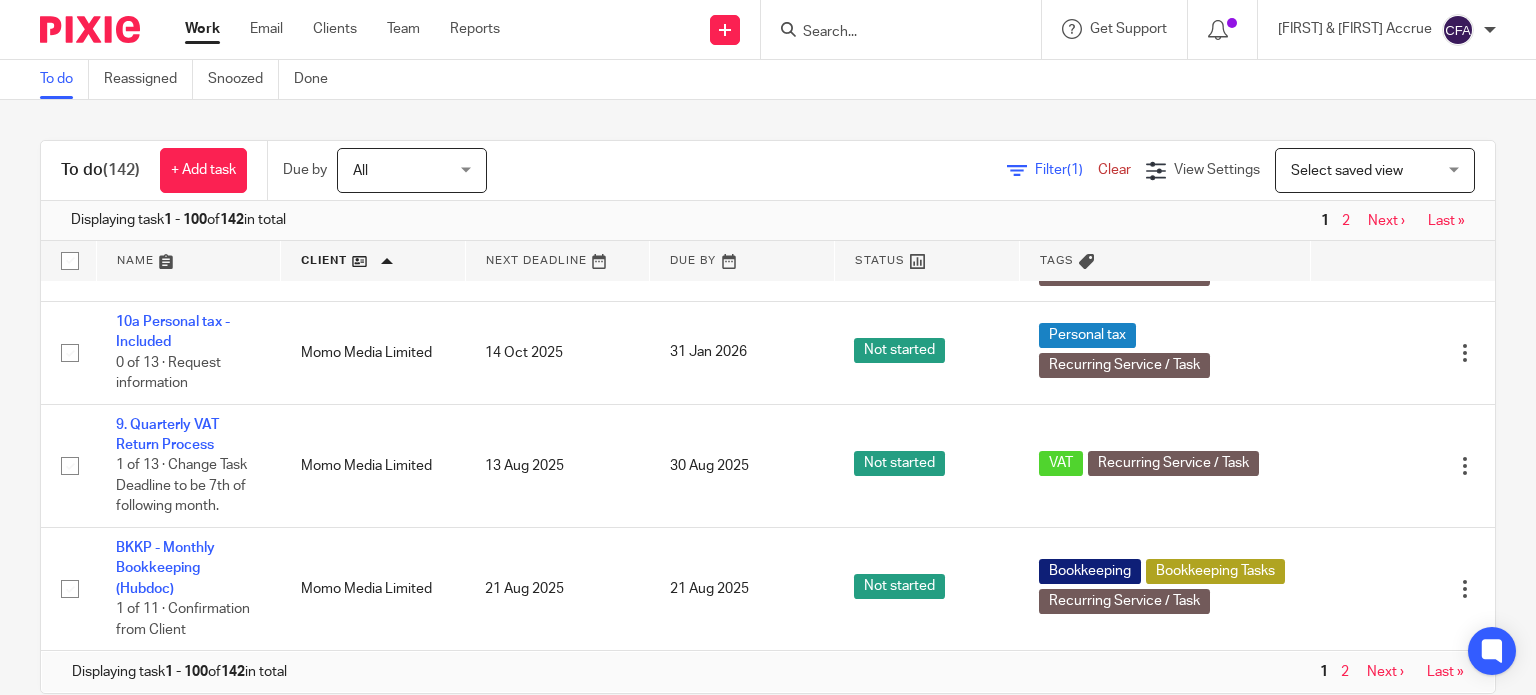 click on "Next ›" at bounding box center (1385, 672) 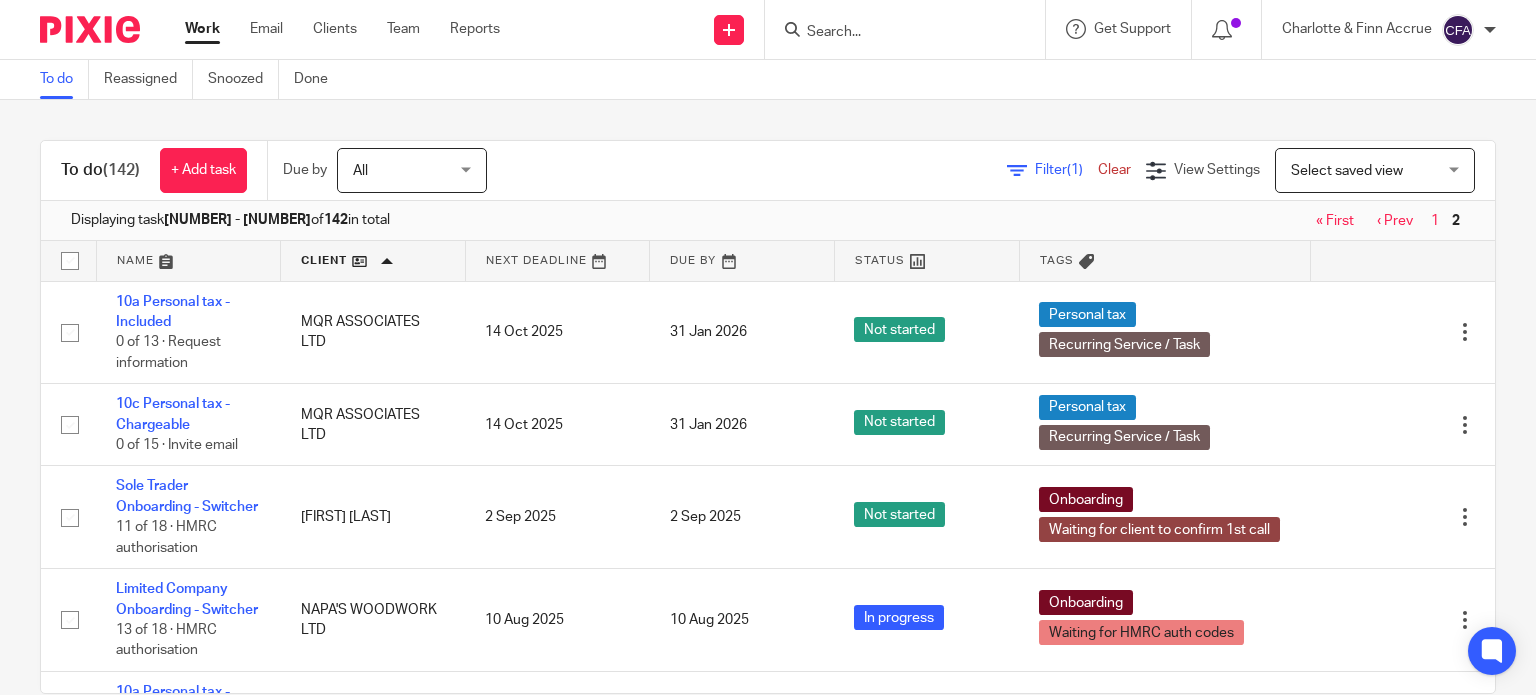 scroll, scrollTop: 0, scrollLeft: 0, axis: both 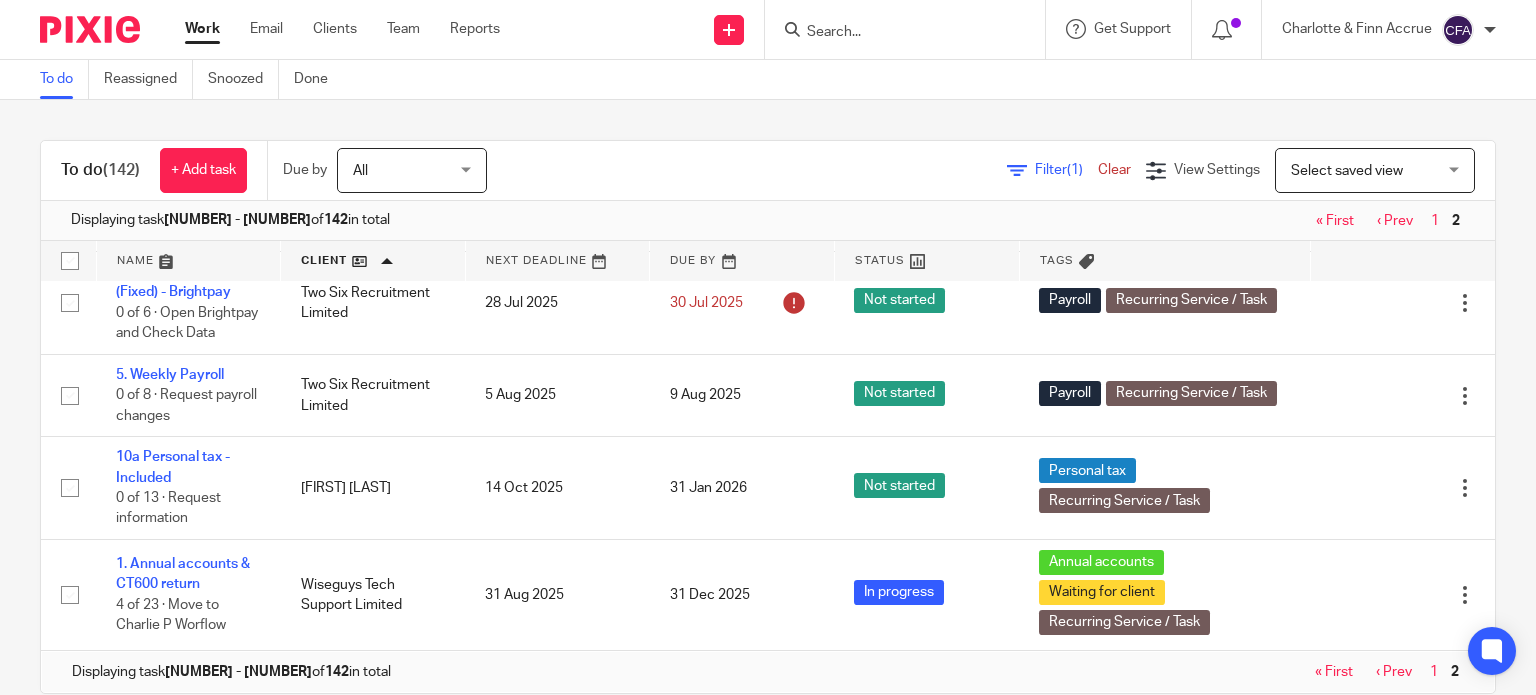 click at bounding box center (895, 33) 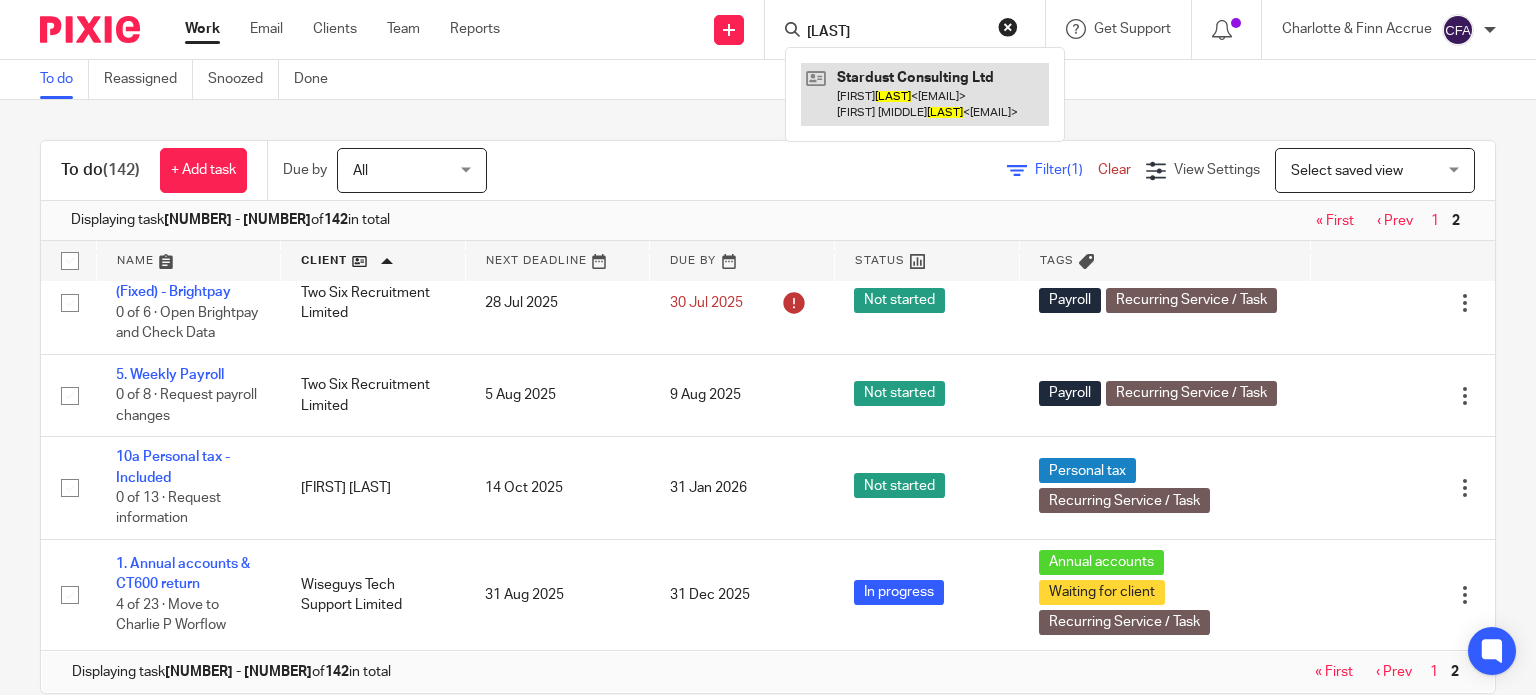 type on "Shishmanian" 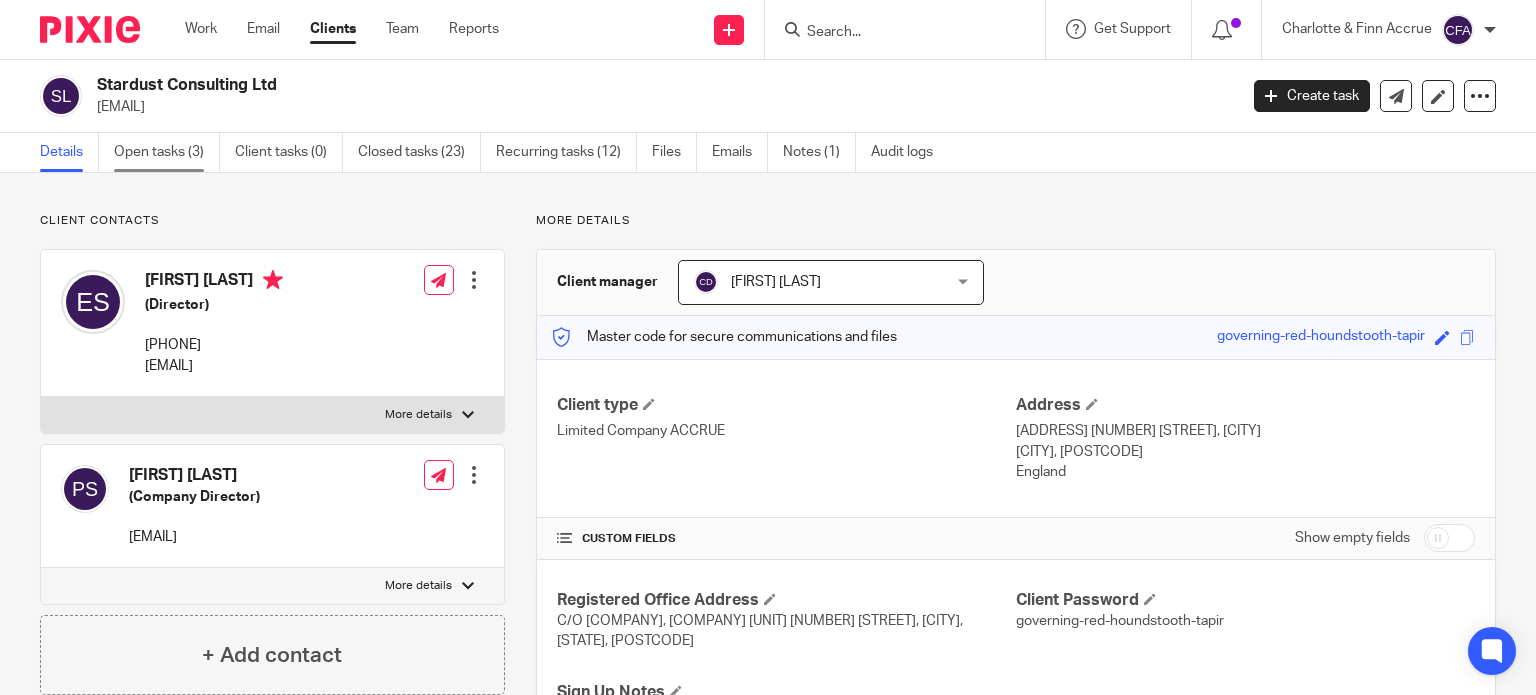 scroll, scrollTop: 0, scrollLeft: 0, axis: both 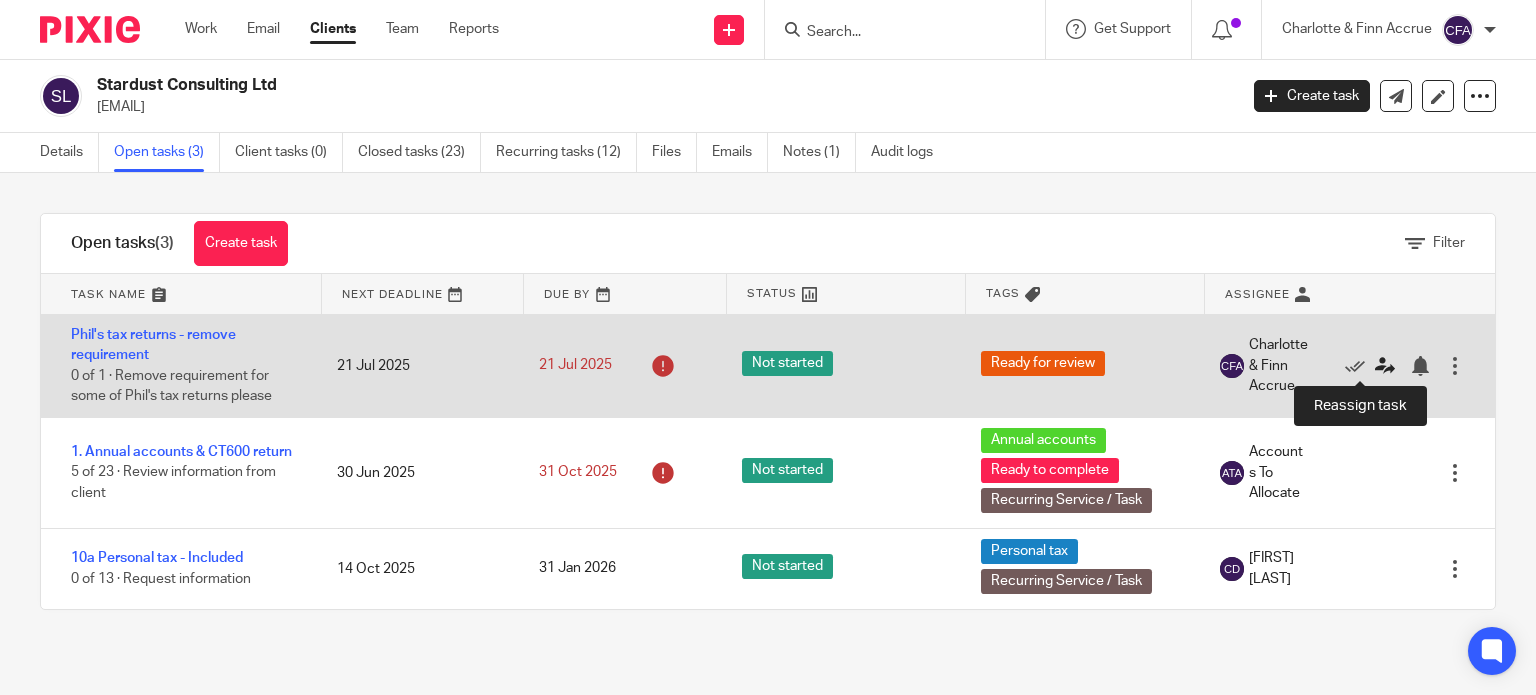 click at bounding box center [1385, 366] 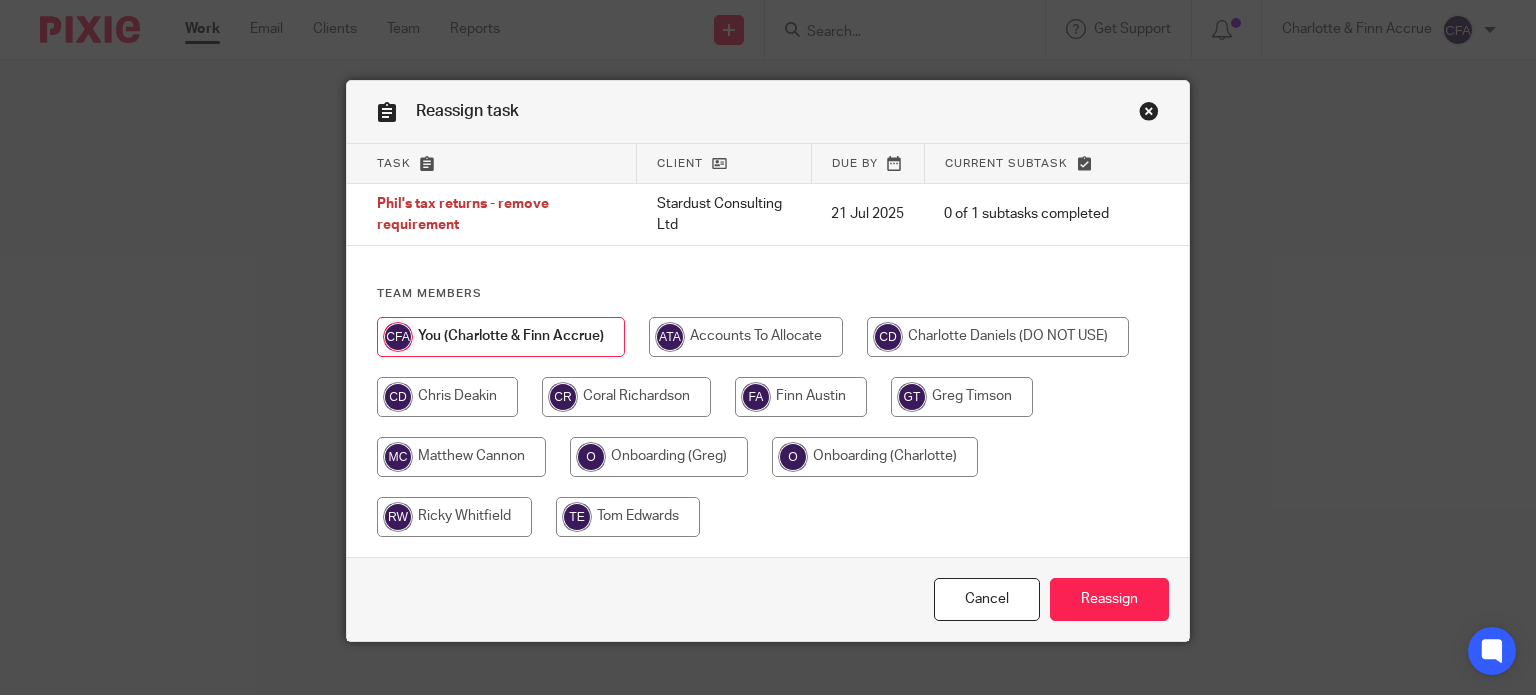 scroll, scrollTop: 0, scrollLeft: 0, axis: both 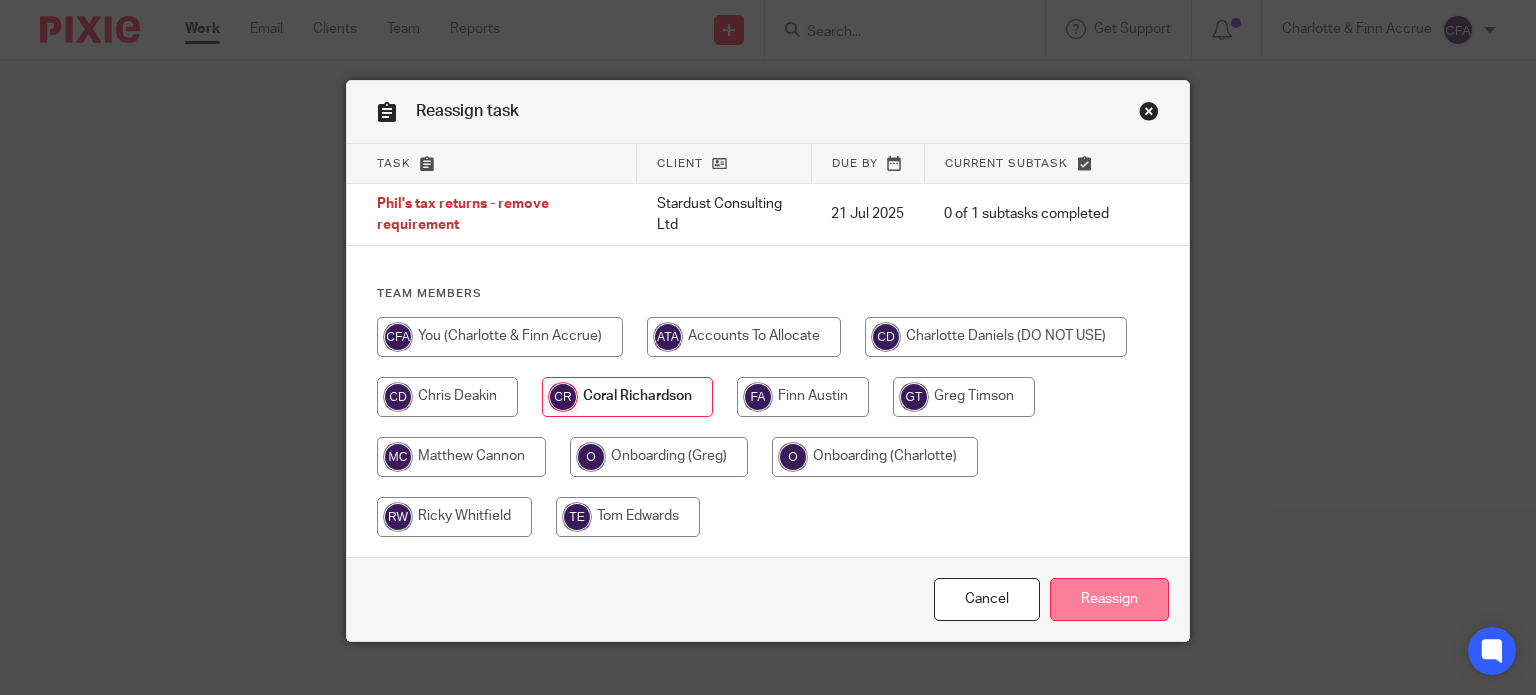click on "Reassign" at bounding box center [1109, 599] 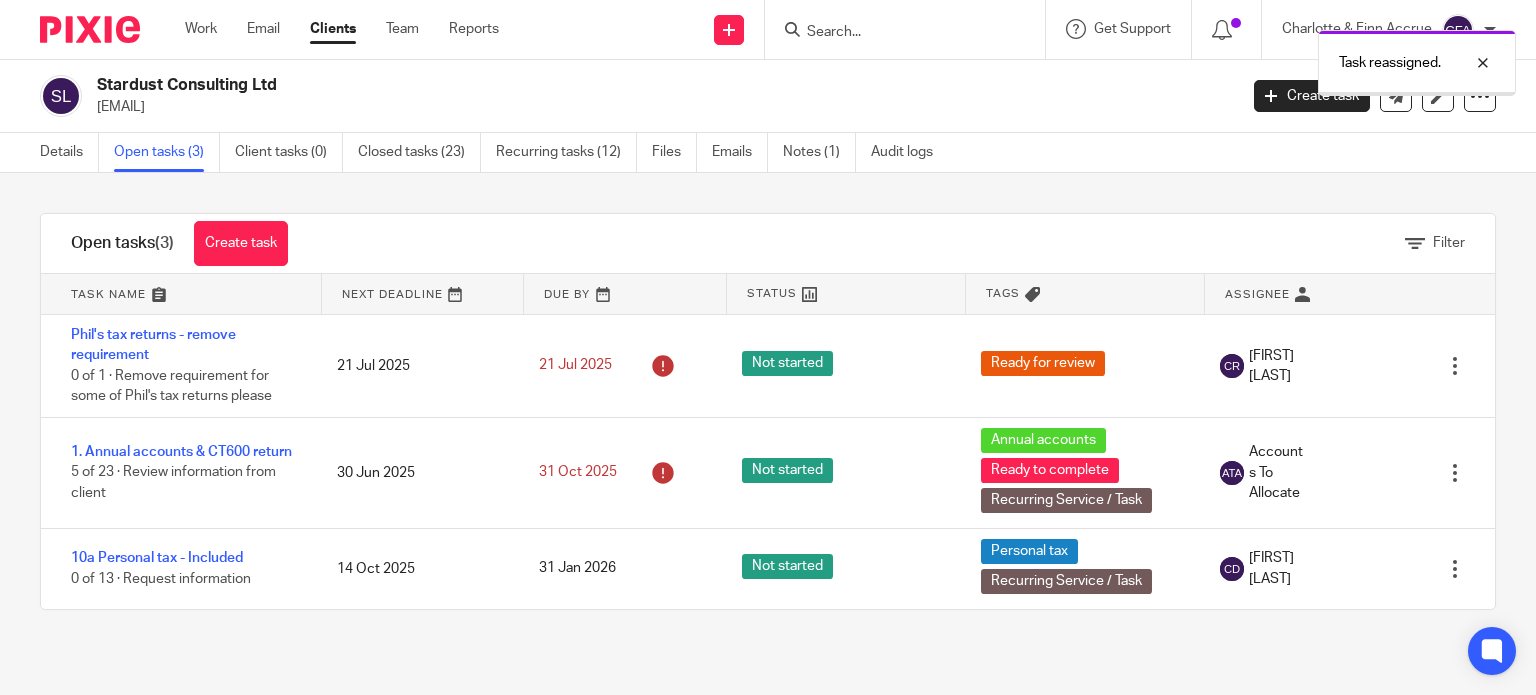 scroll, scrollTop: 0, scrollLeft: 0, axis: both 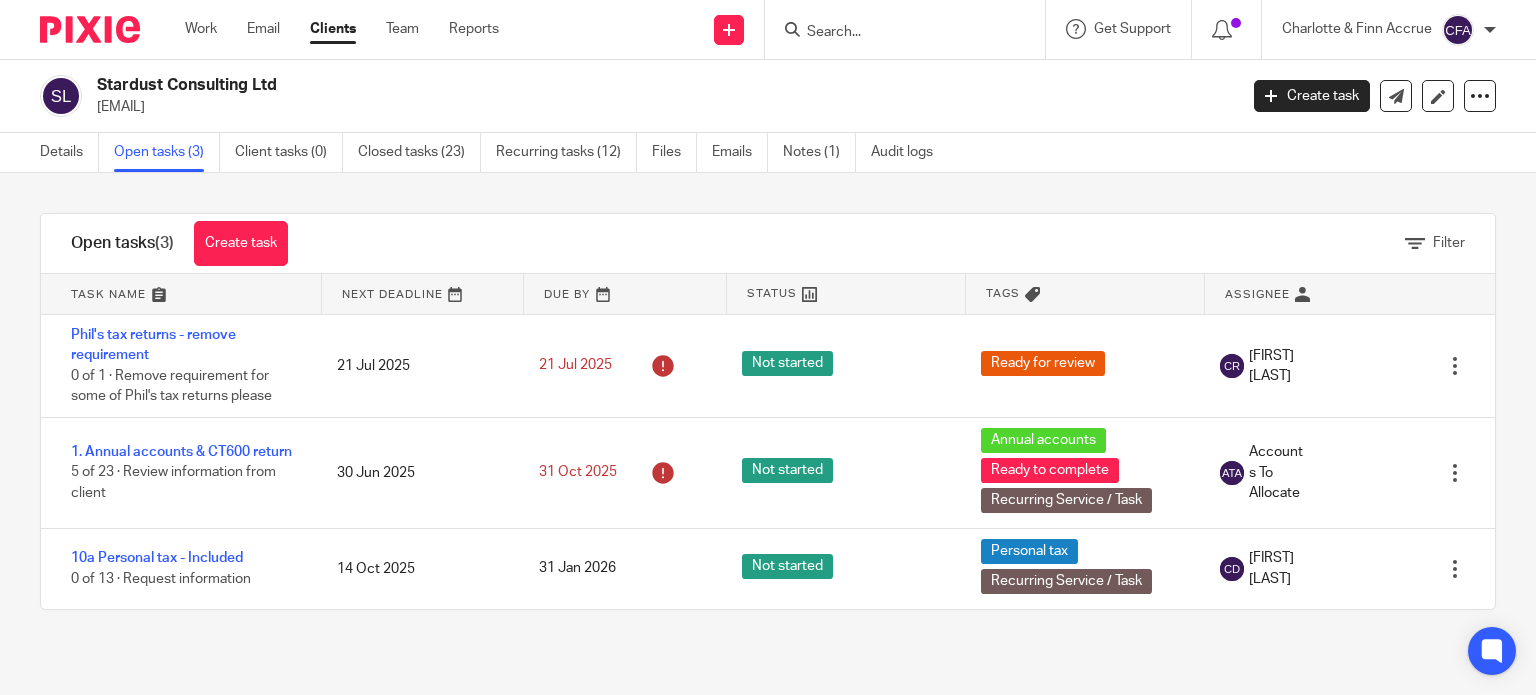 click at bounding box center [895, 33] 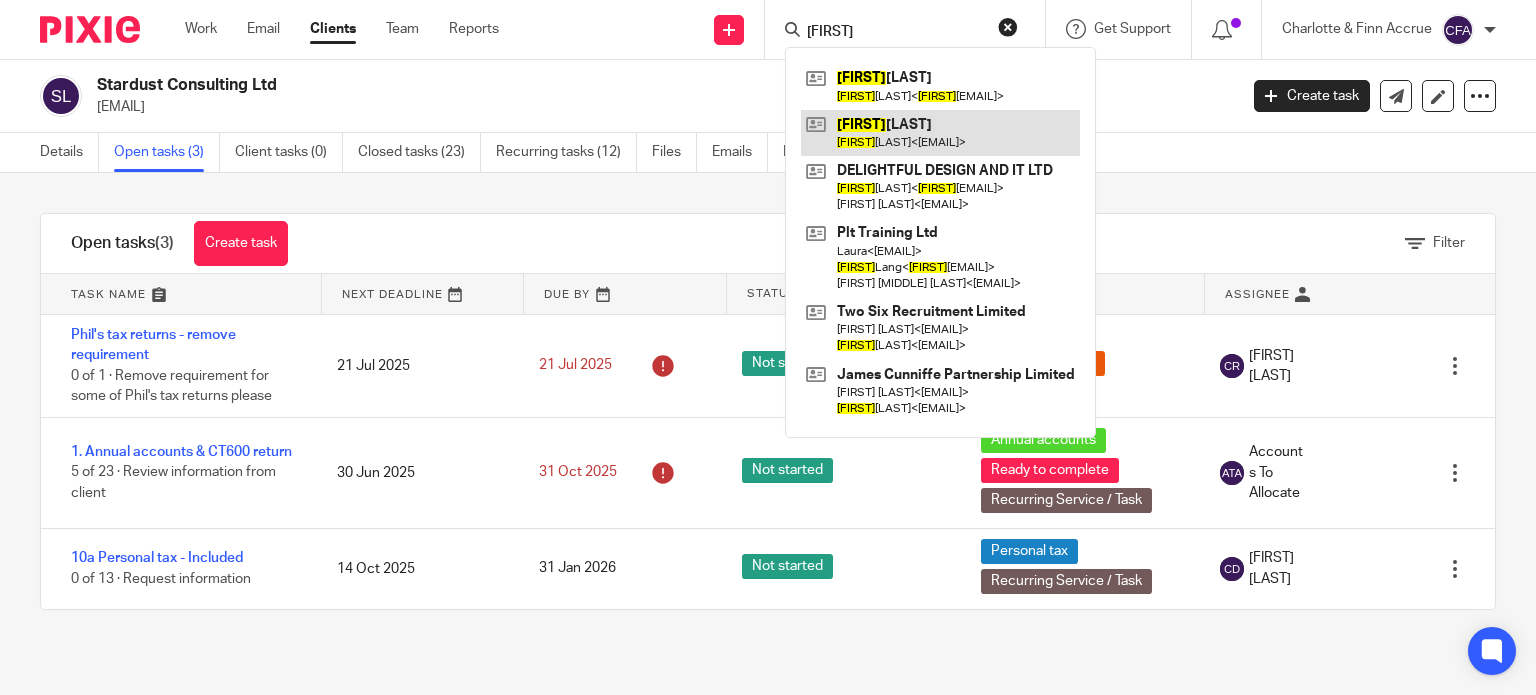 type on "katherine" 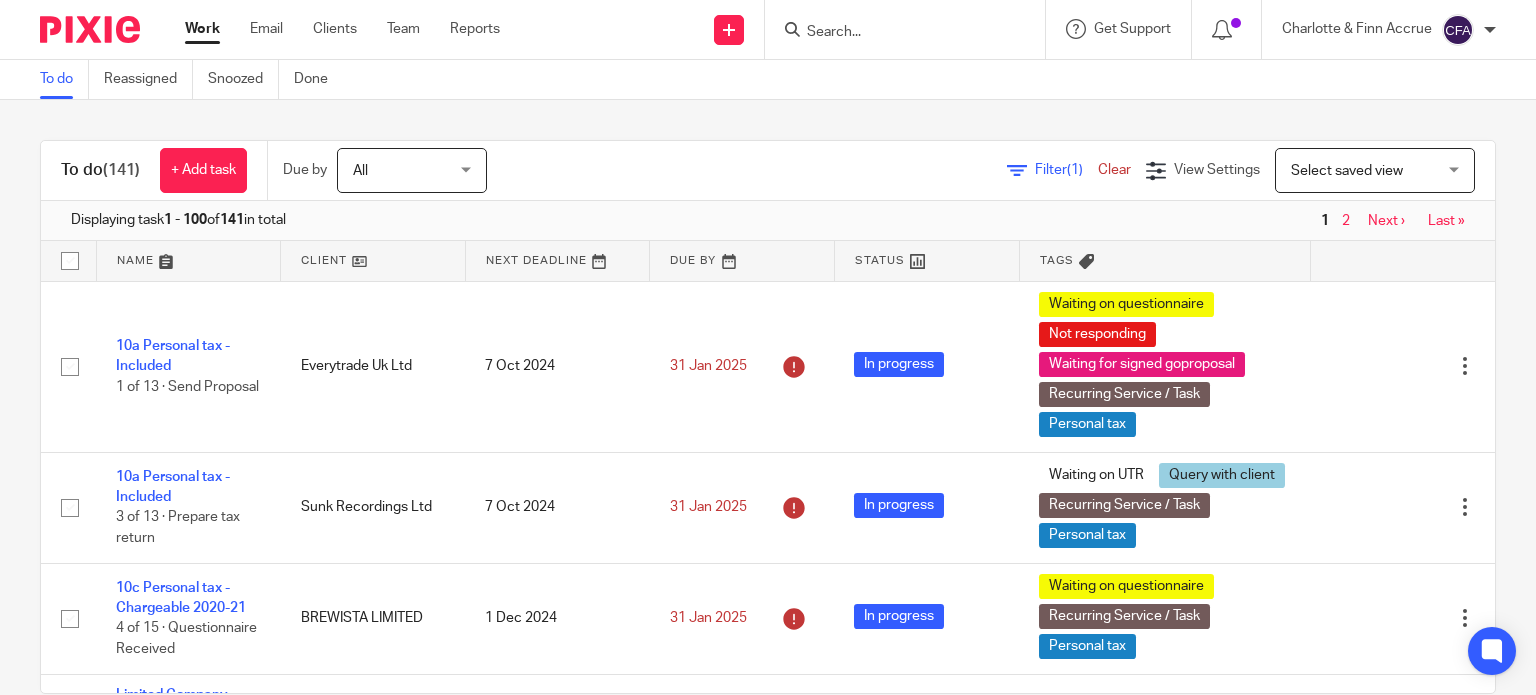 scroll, scrollTop: 0, scrollLeft: 0, axis: both 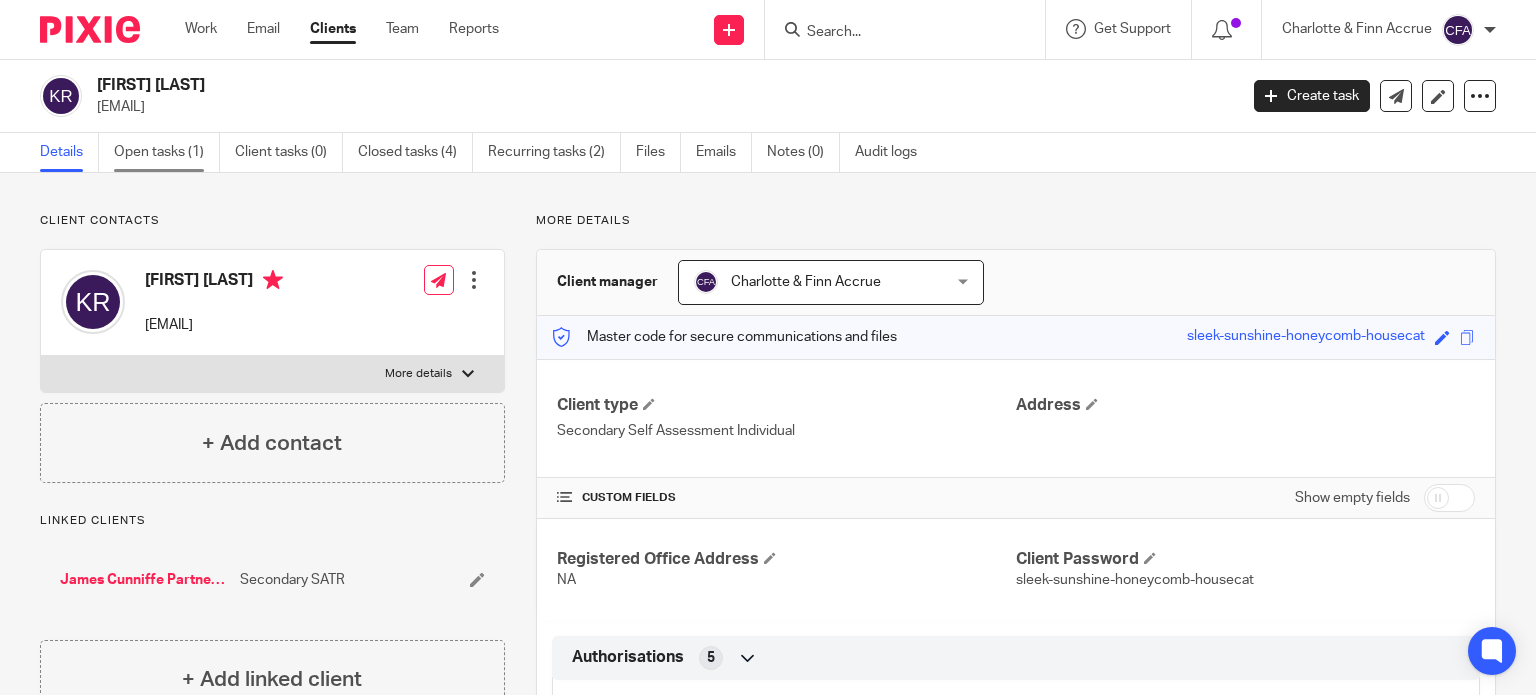 click on "Open tasks (1)" at bounding box center (167, 152) 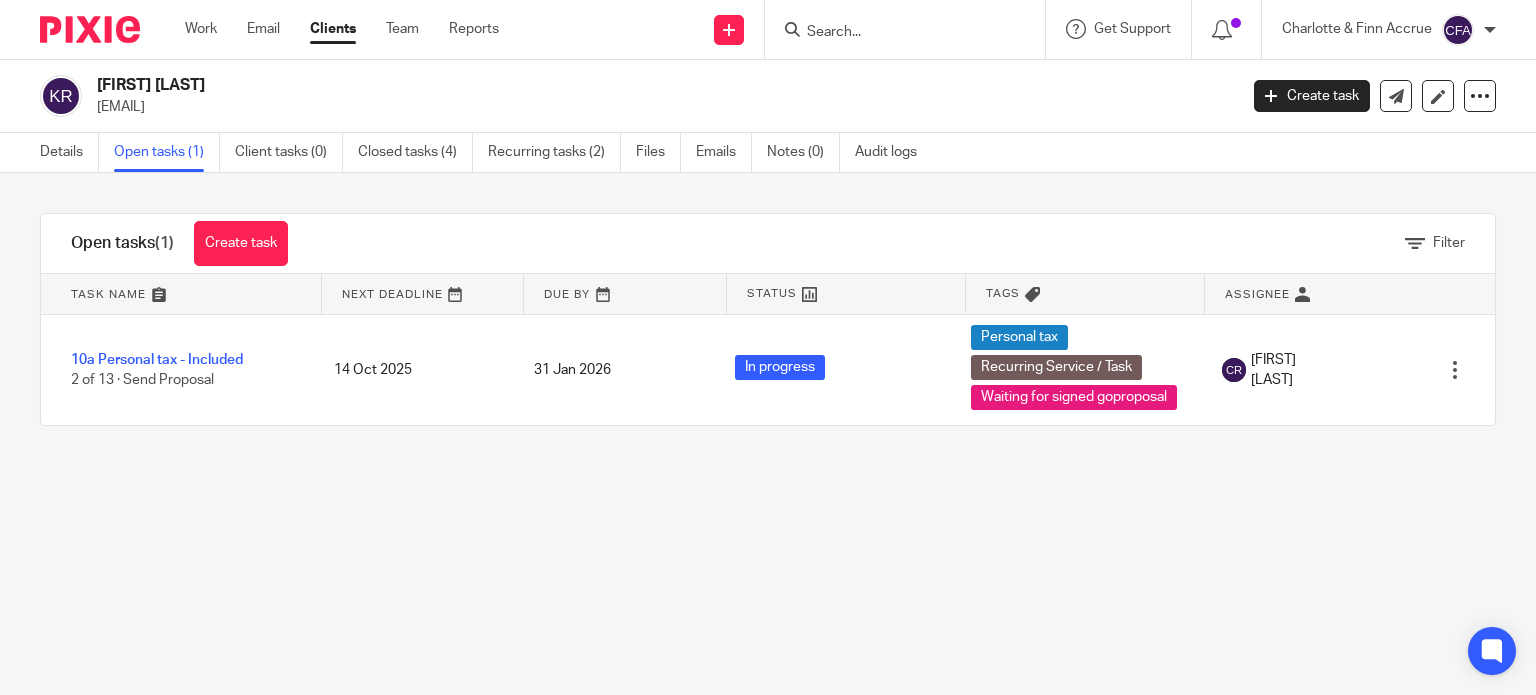 scroll, scrollTop: 0, scrollLeft: 0, axis: both 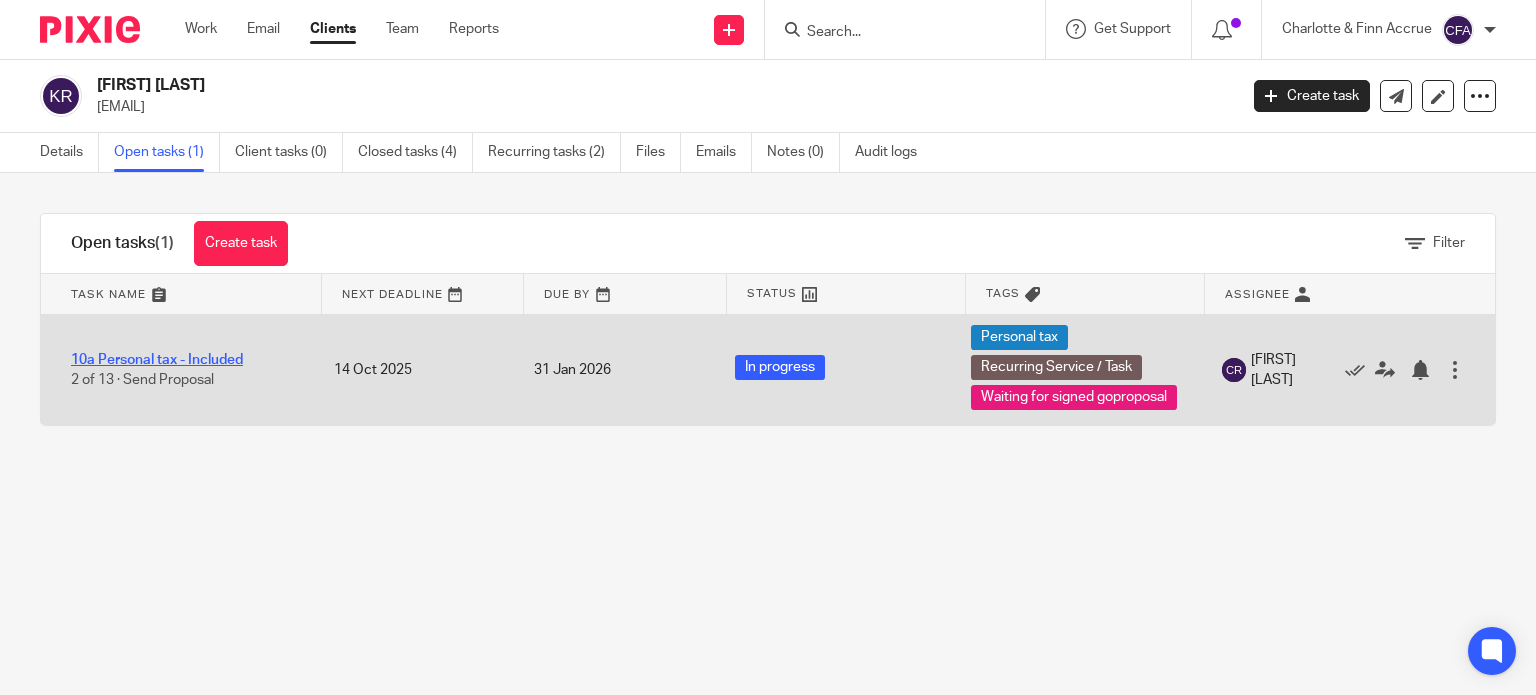 click on "10a Personal tax - Included" at bounding box center [157, 360] 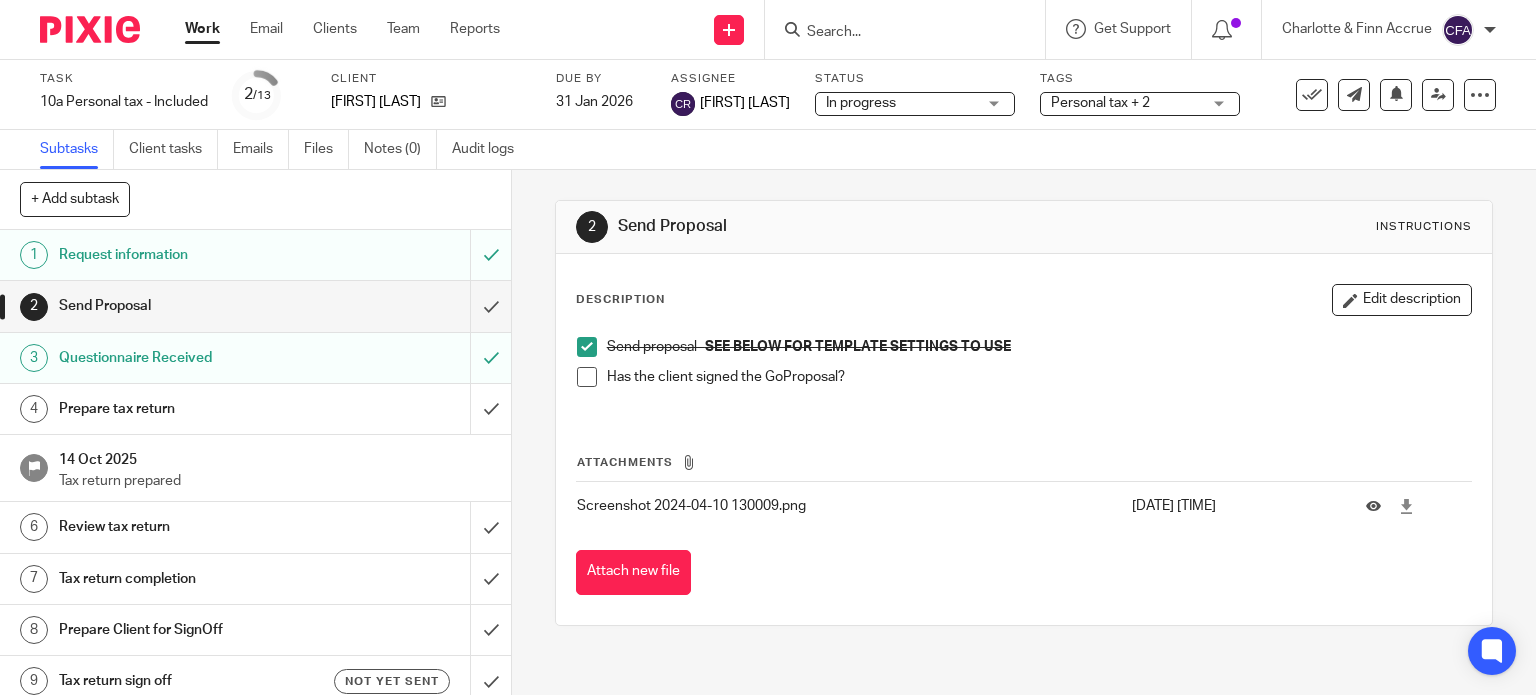 scroll, scrollTop: 0, scrollLeft: 0, axis: both 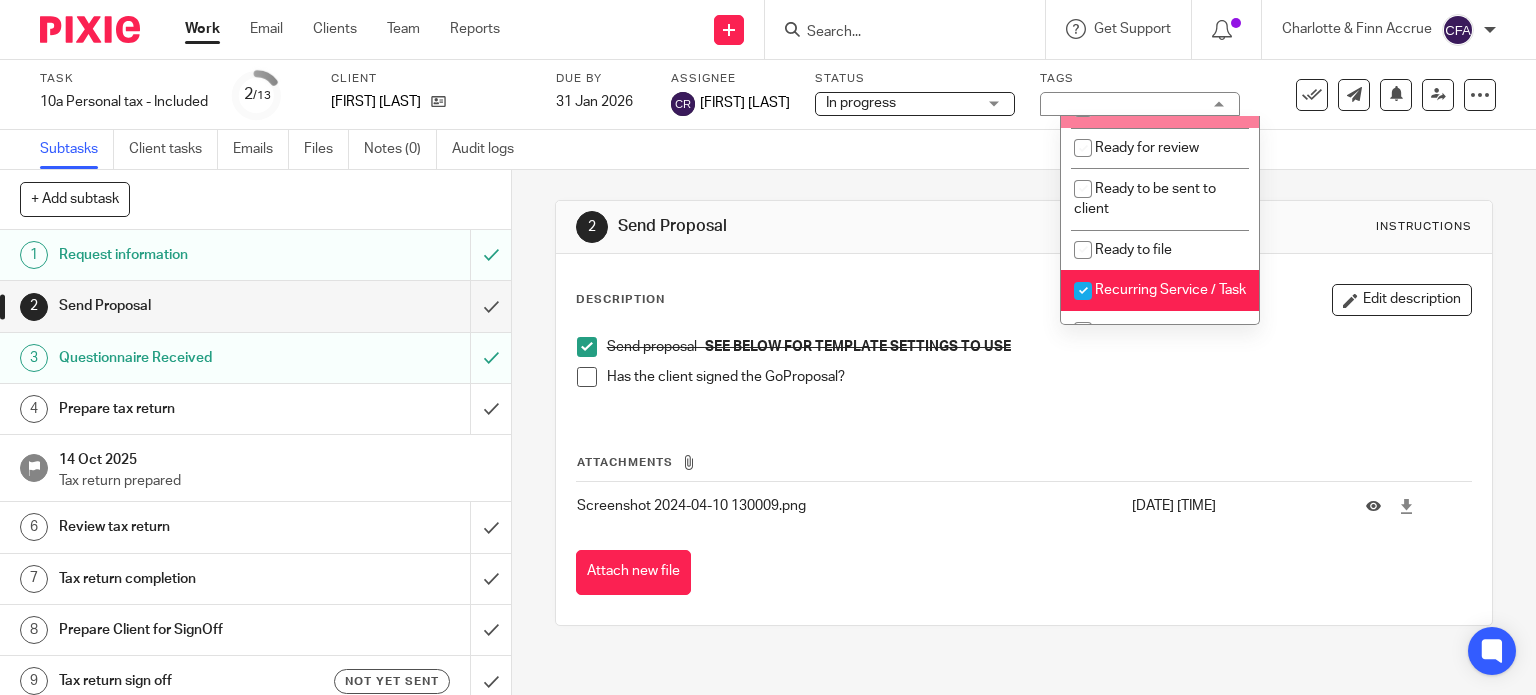 click on "Ready to complete" at bounding box center (1154, 108) 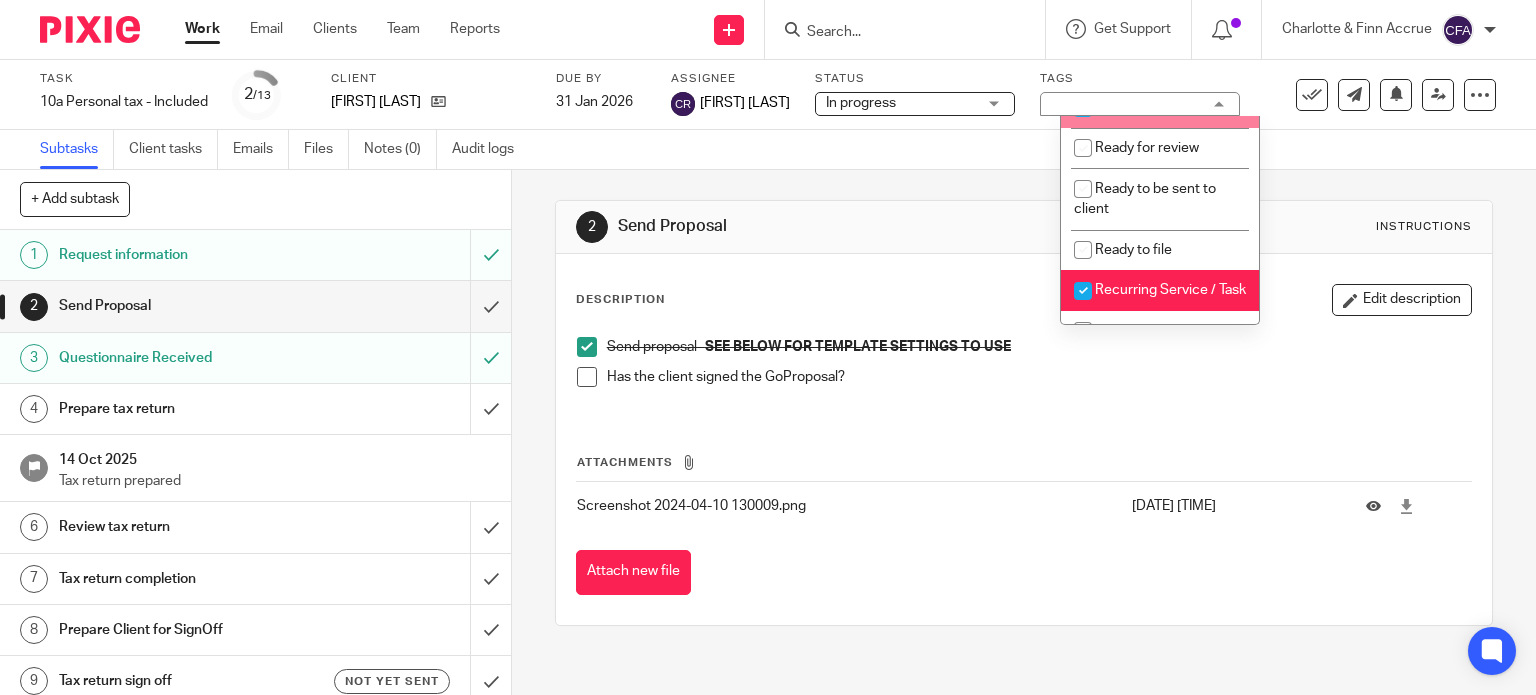 checkbox on "true" 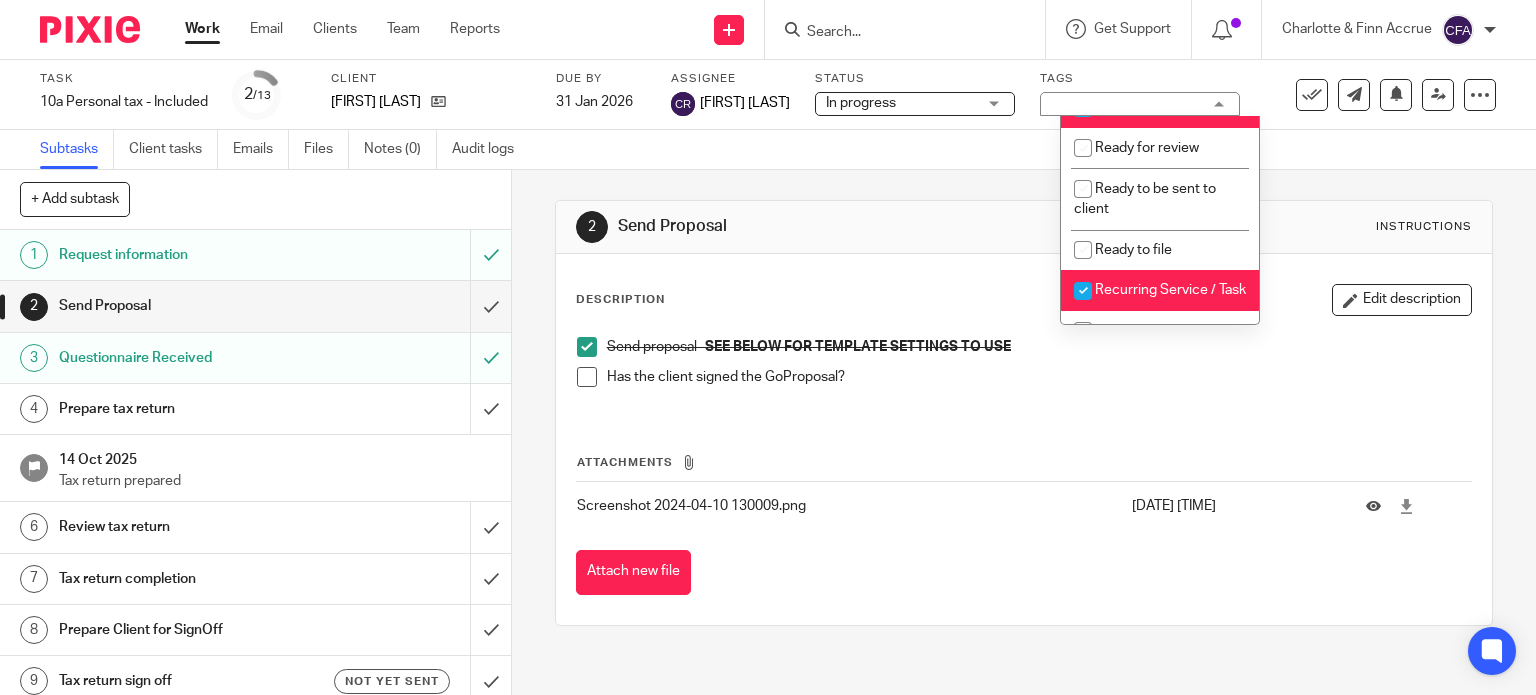 click on "Screenshot 2024-04-10 130009.png   [DATE] [TIME]" at bounding box center [1024, 413] 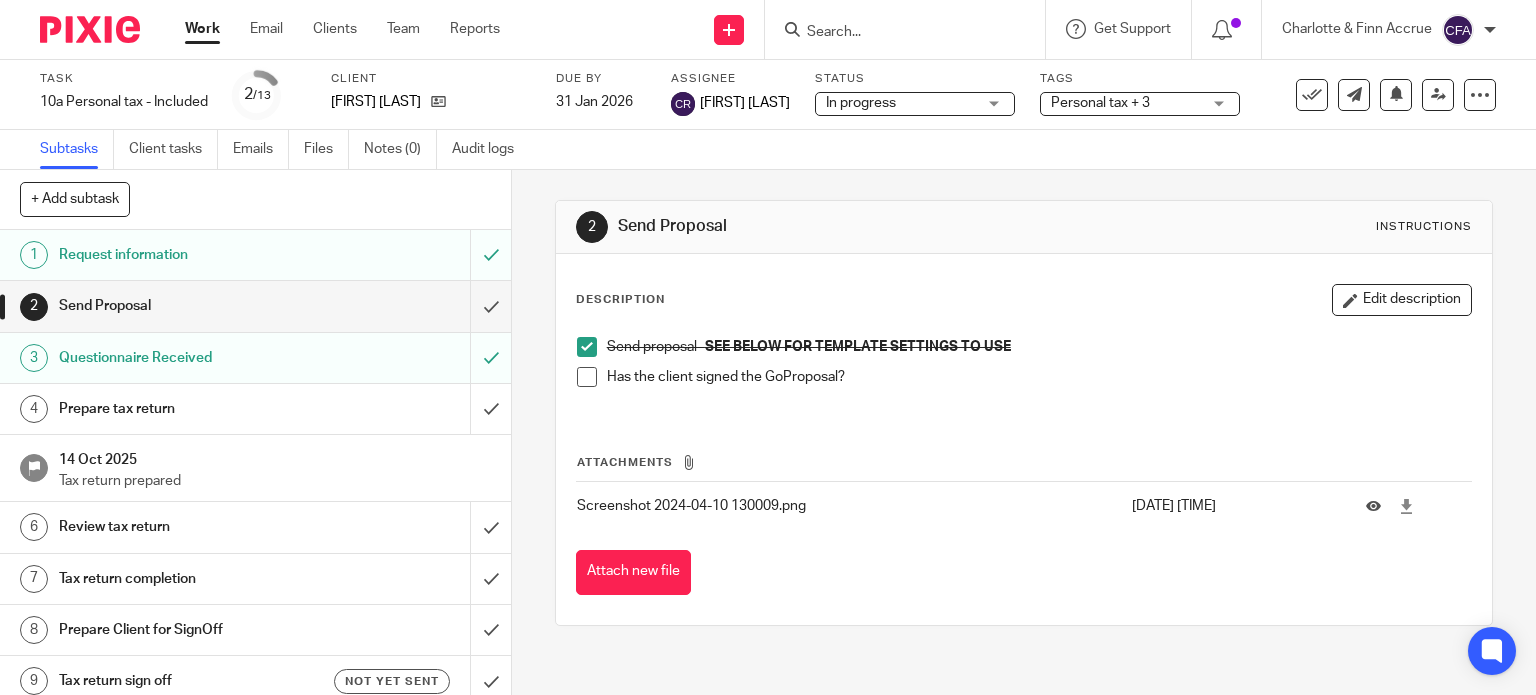 click at bounding box center (895, 33) 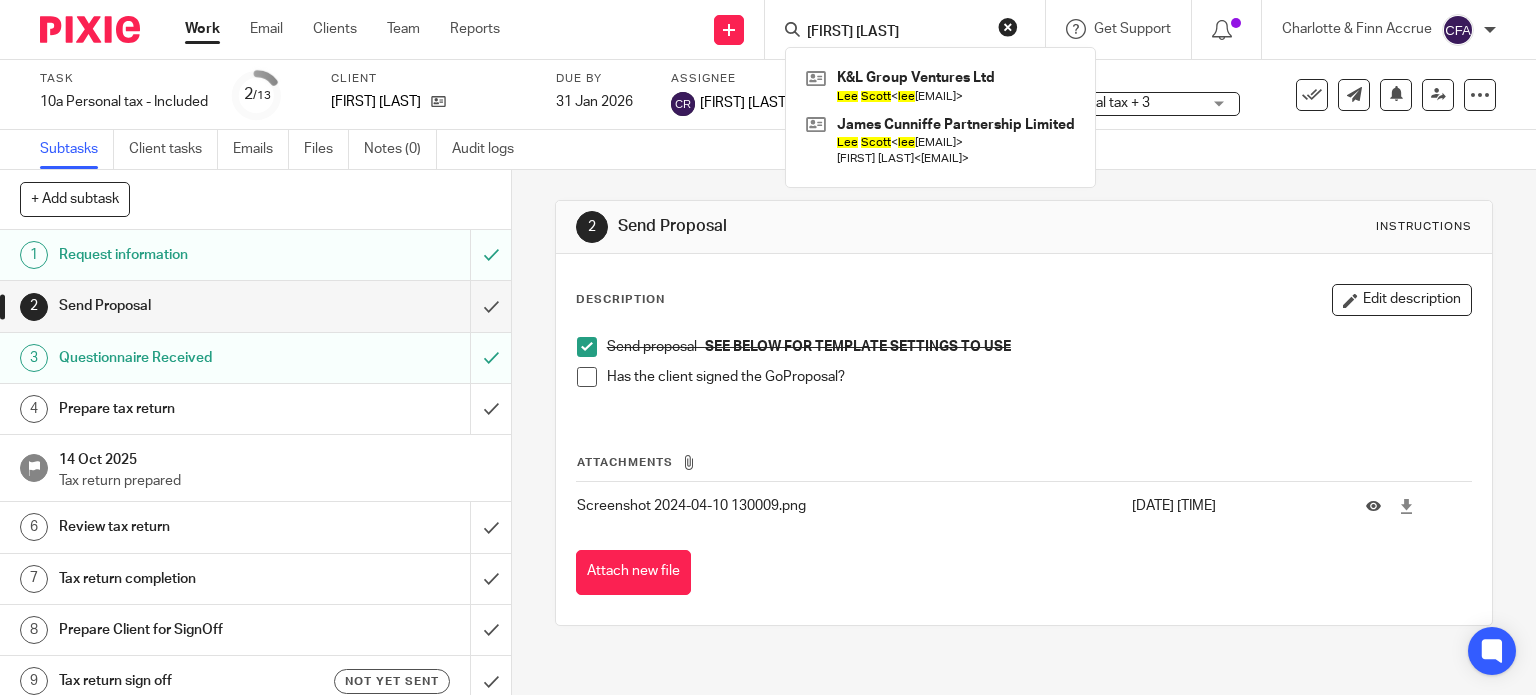 type on "[FIRST] [LAST]" 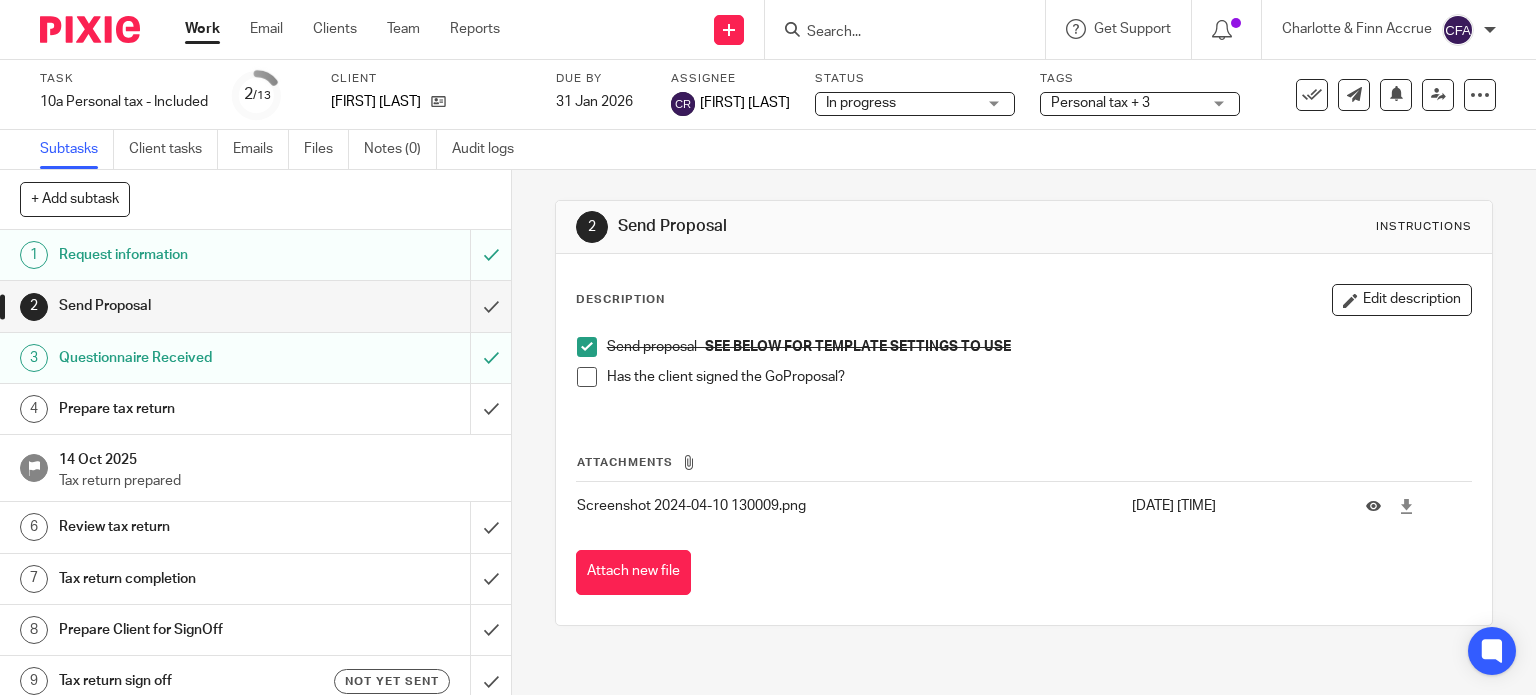 click on "Work" at bounding box center (202, 29) 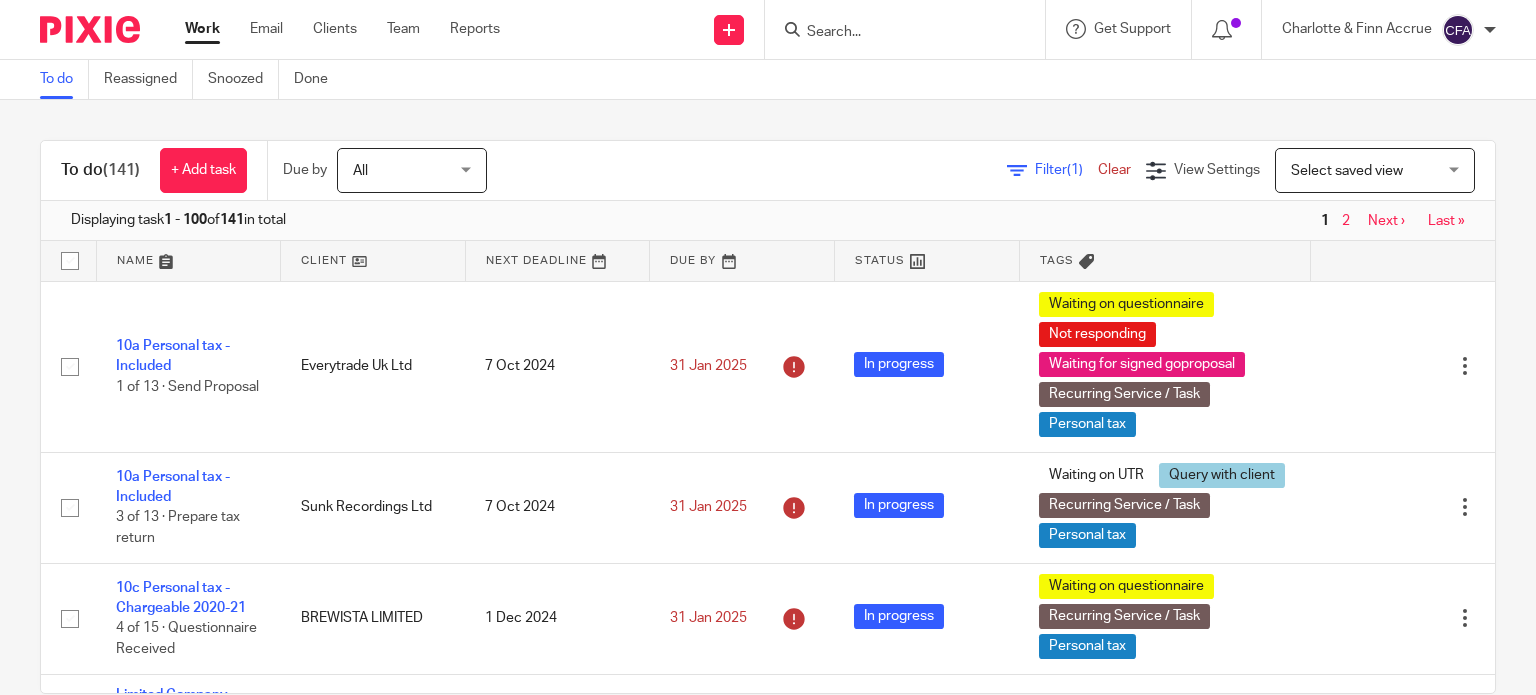 scroll, scrollTop: 0, scrollLeft: 0, axis: both 